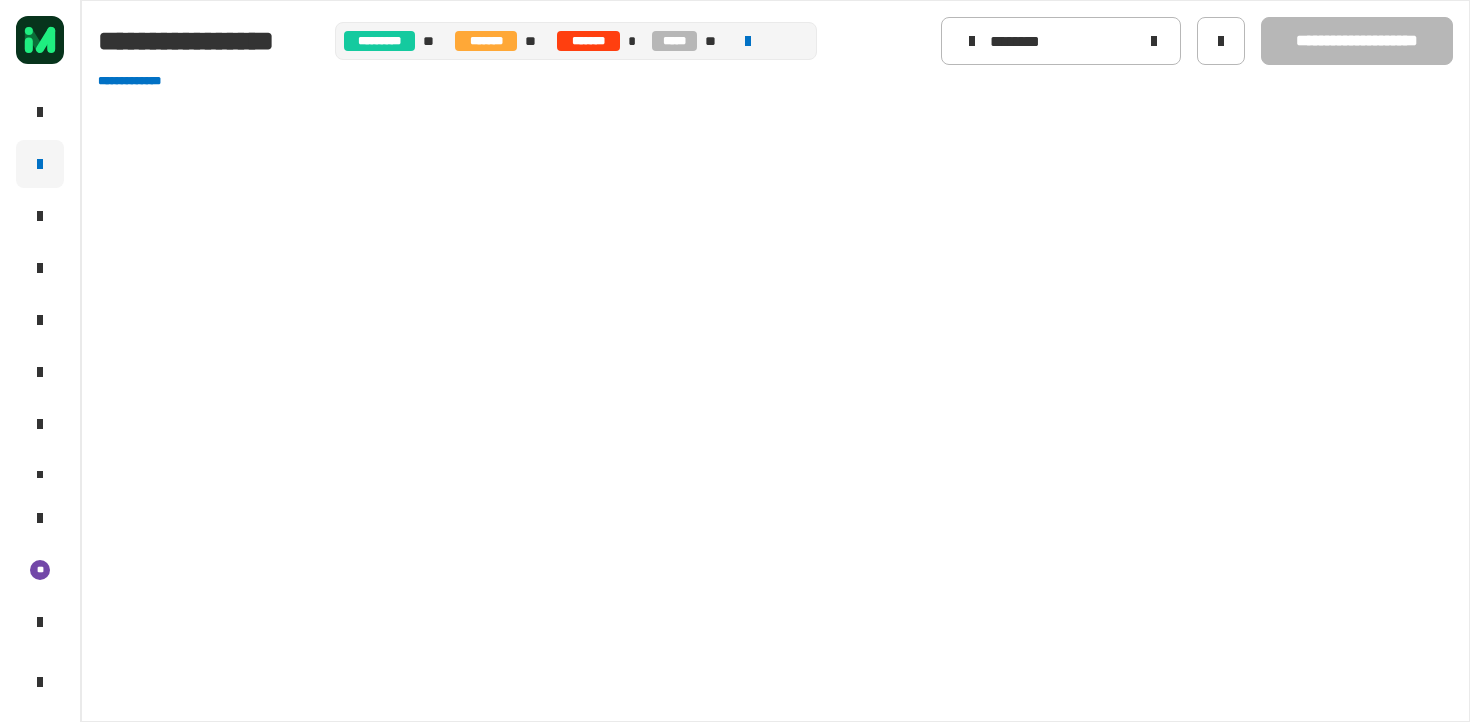 scroll, scrollTop: 0, scrollLeft: 0, axis: both 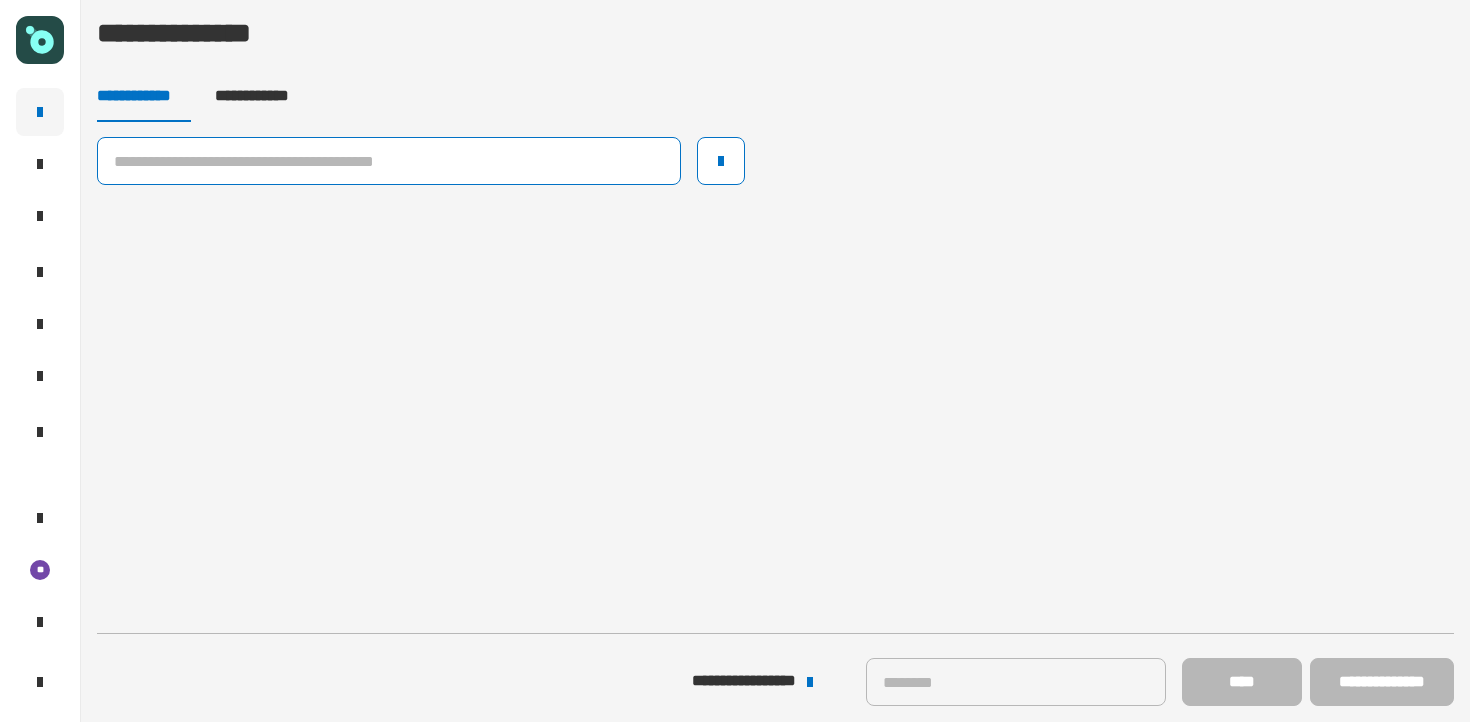 click 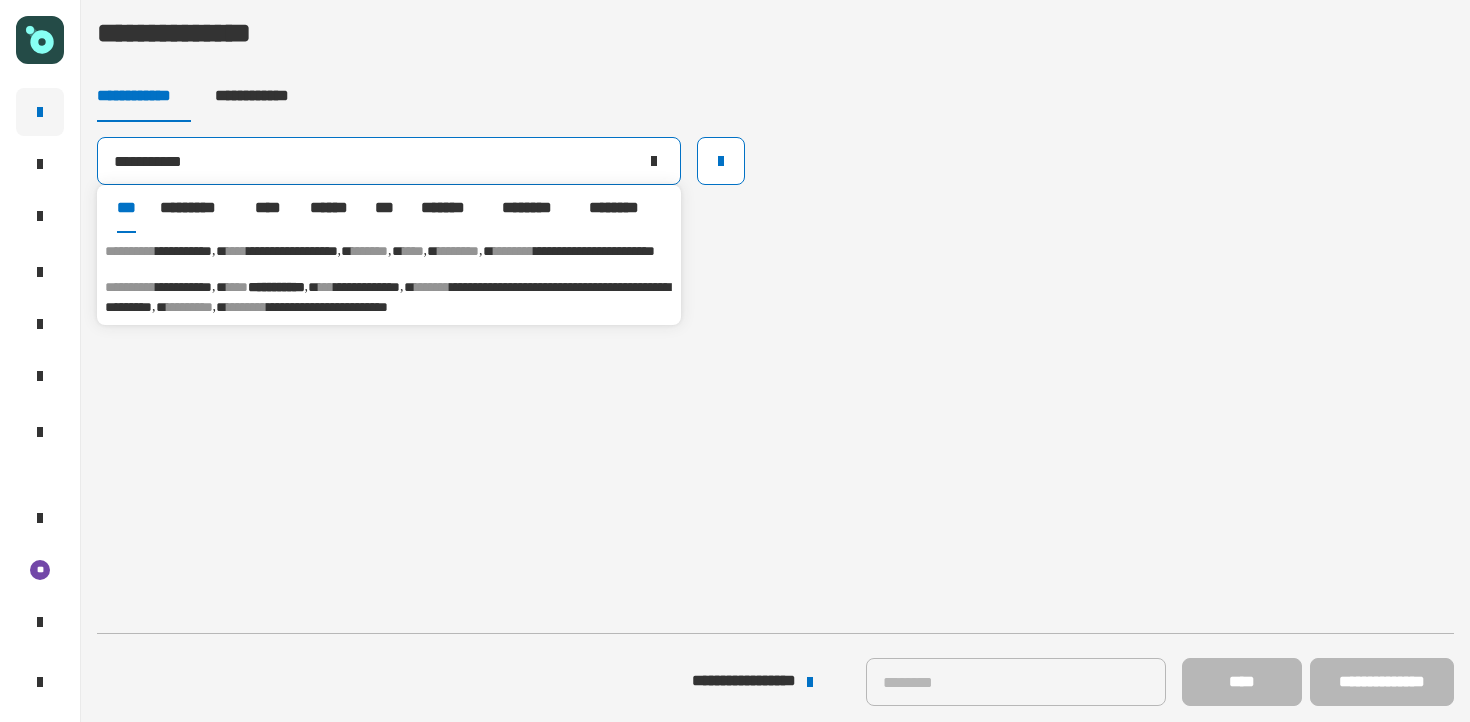 type on "**********" 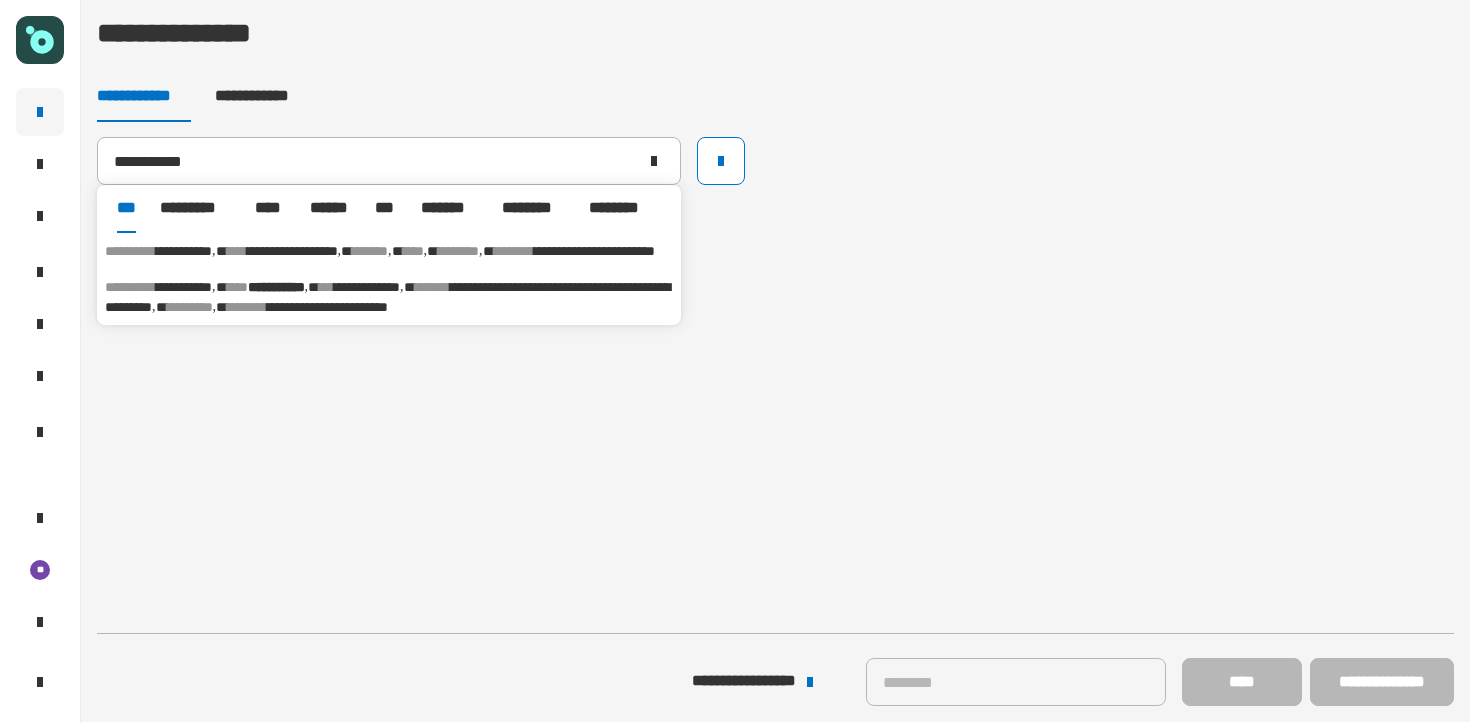 click on "***" at bounding box center (326, 287) 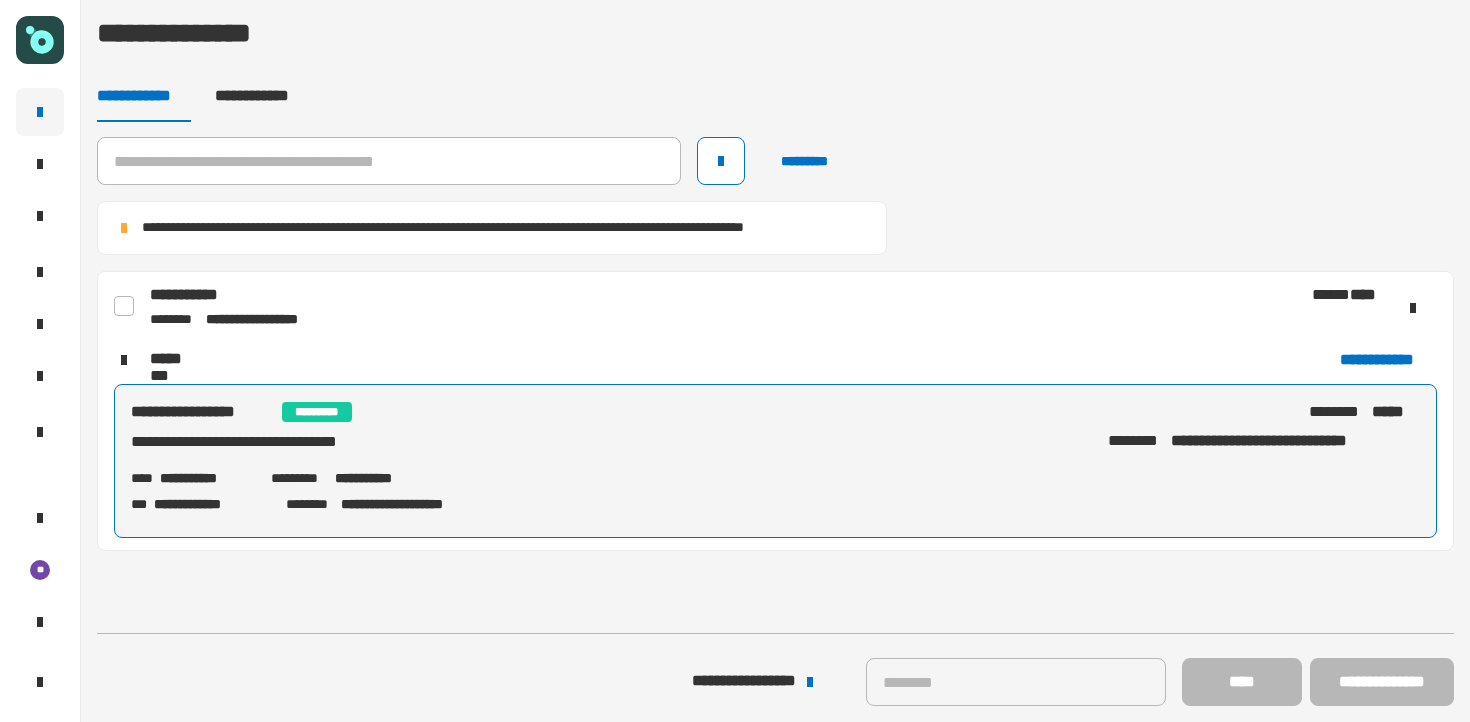 click 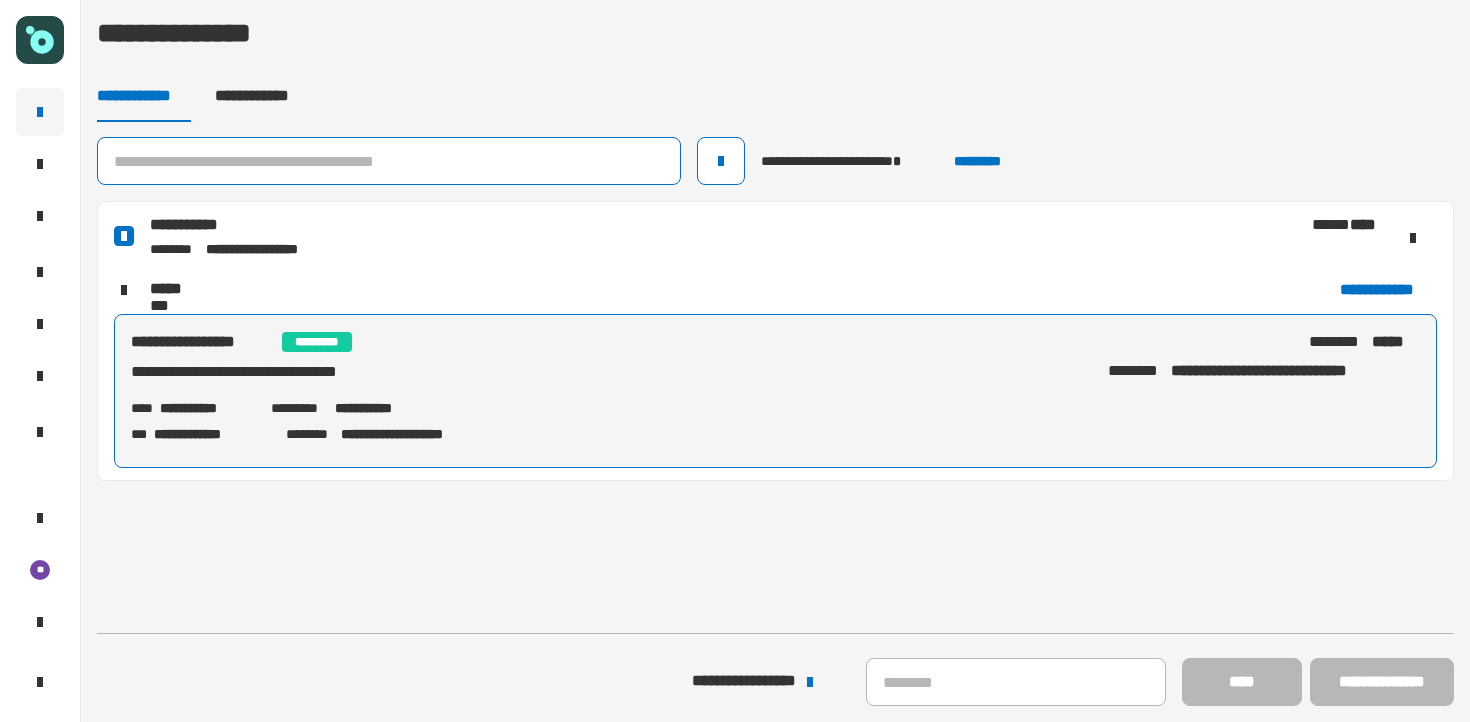 click 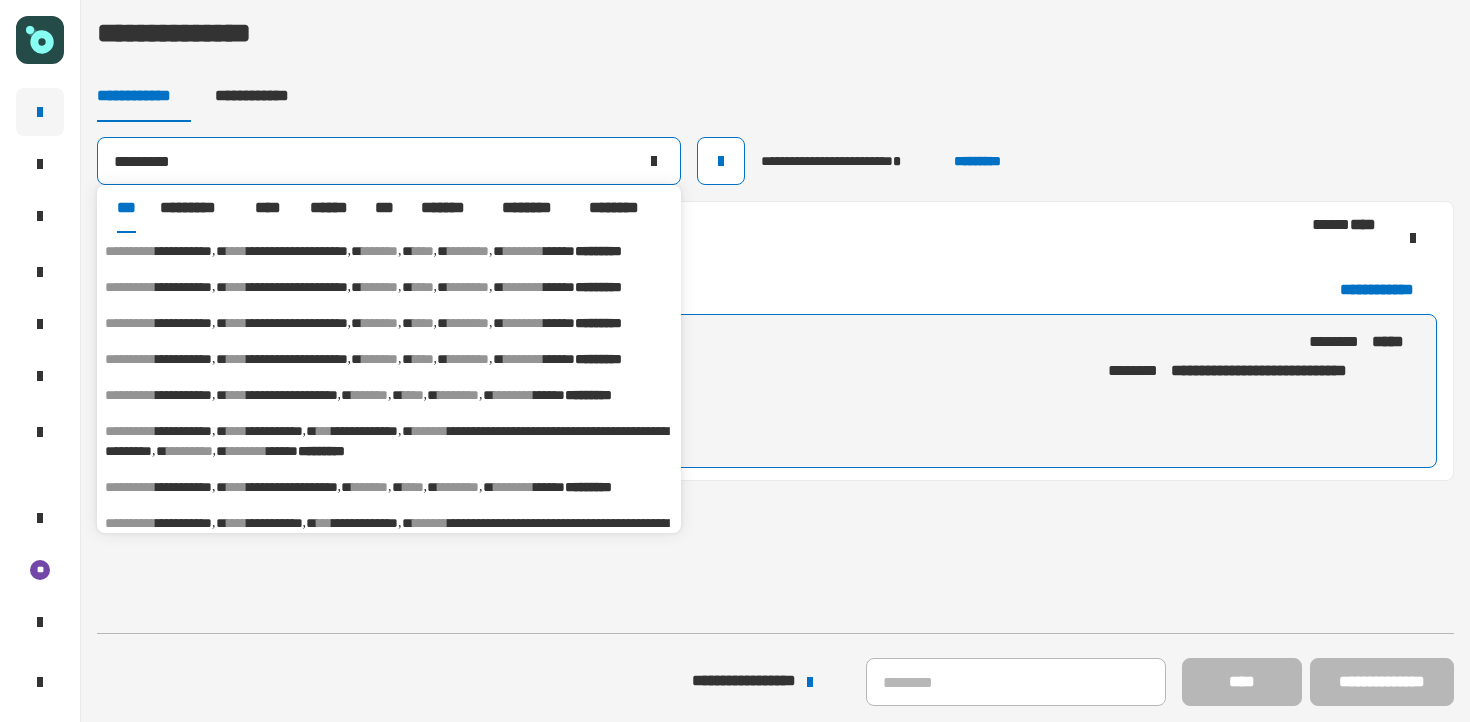 type on "*********" 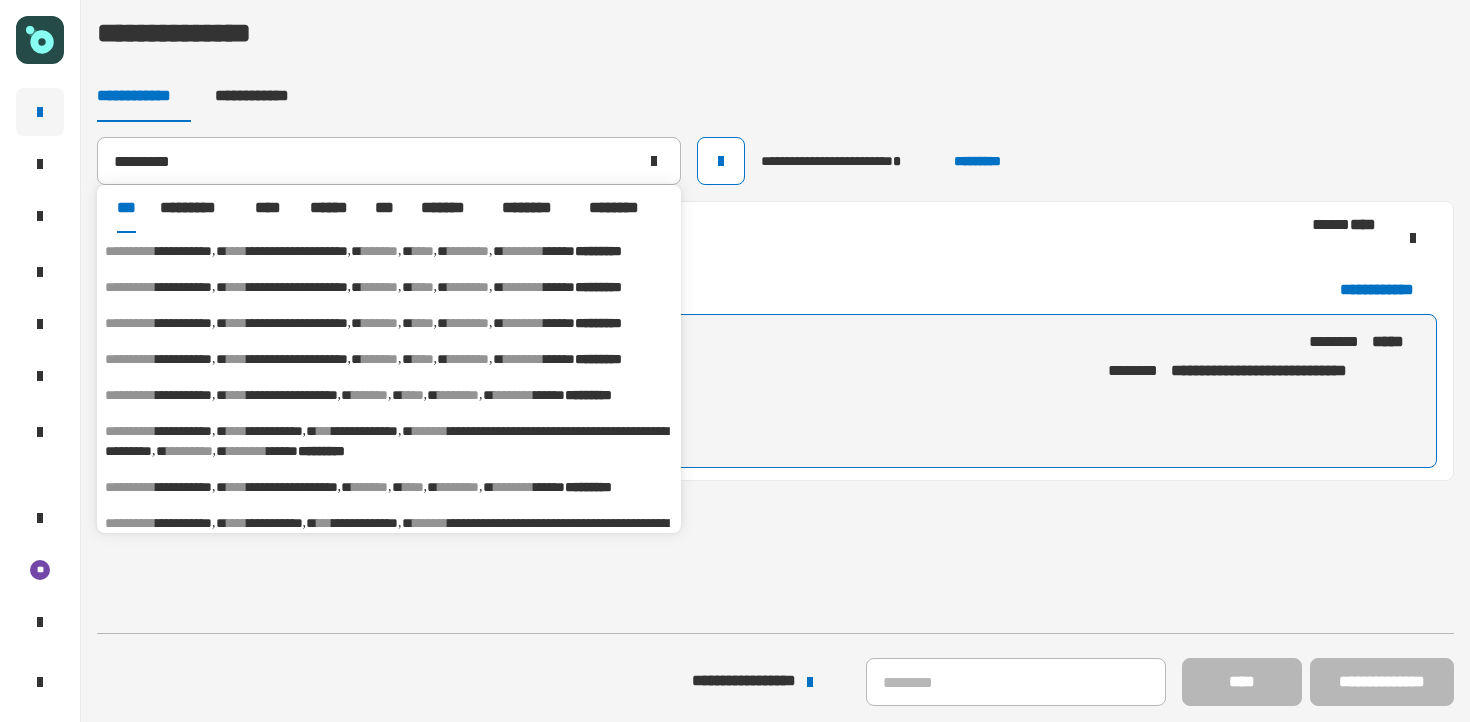 click on "**********" at bounding box center [389, 251] 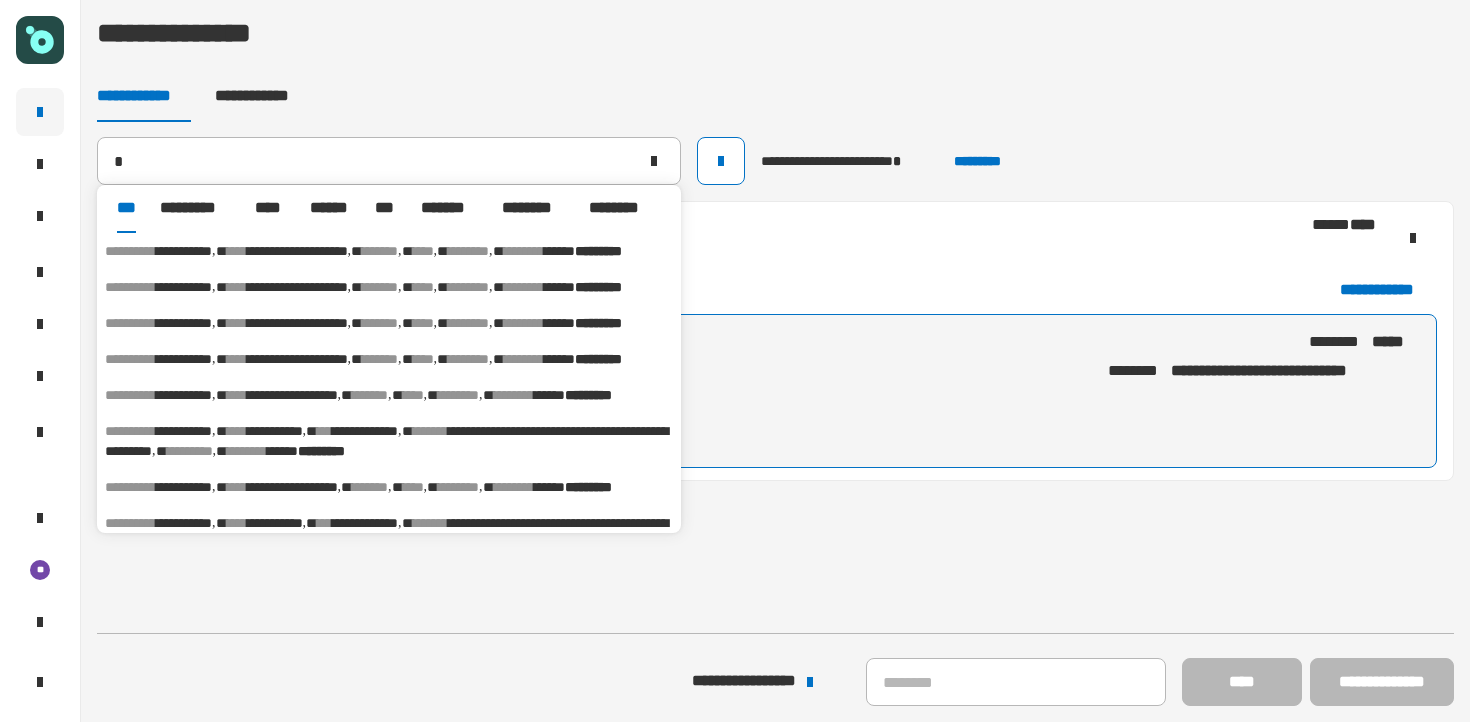 type on "**********" 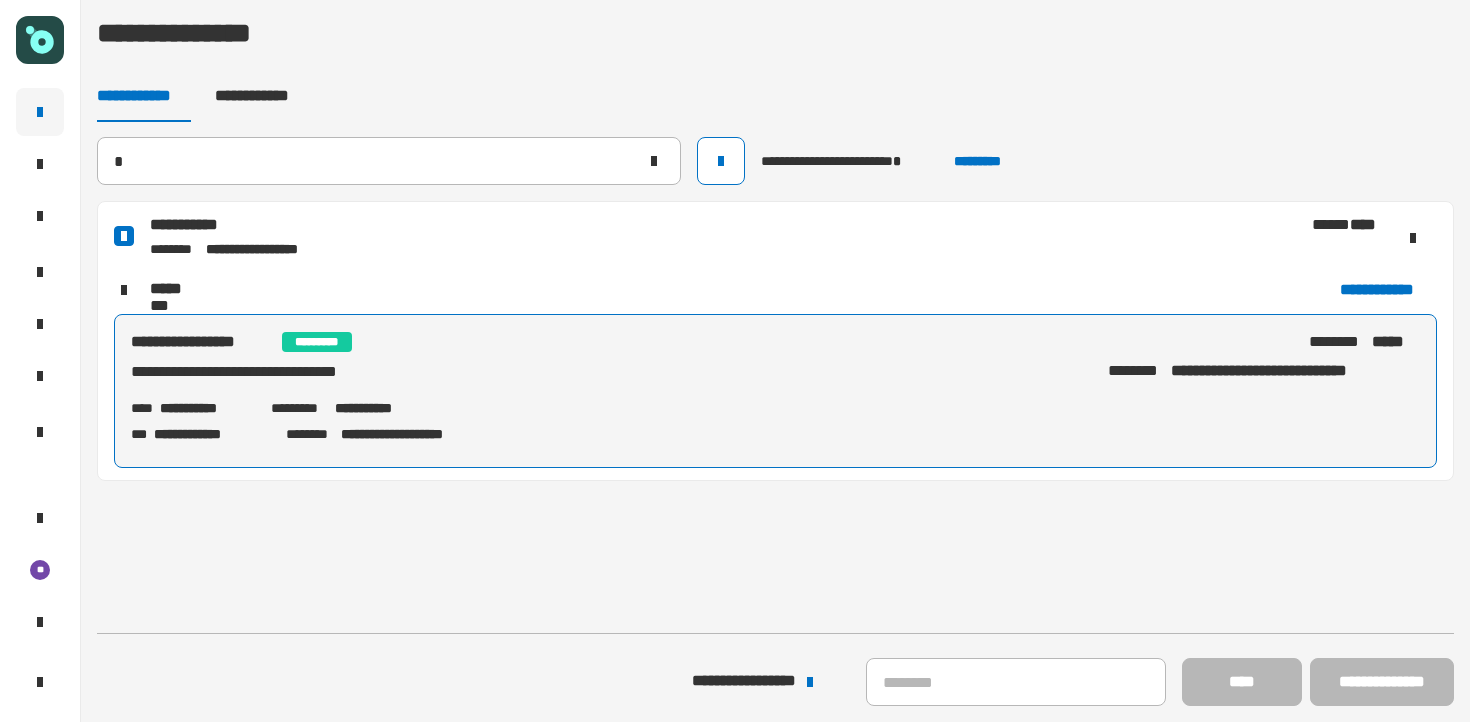 type 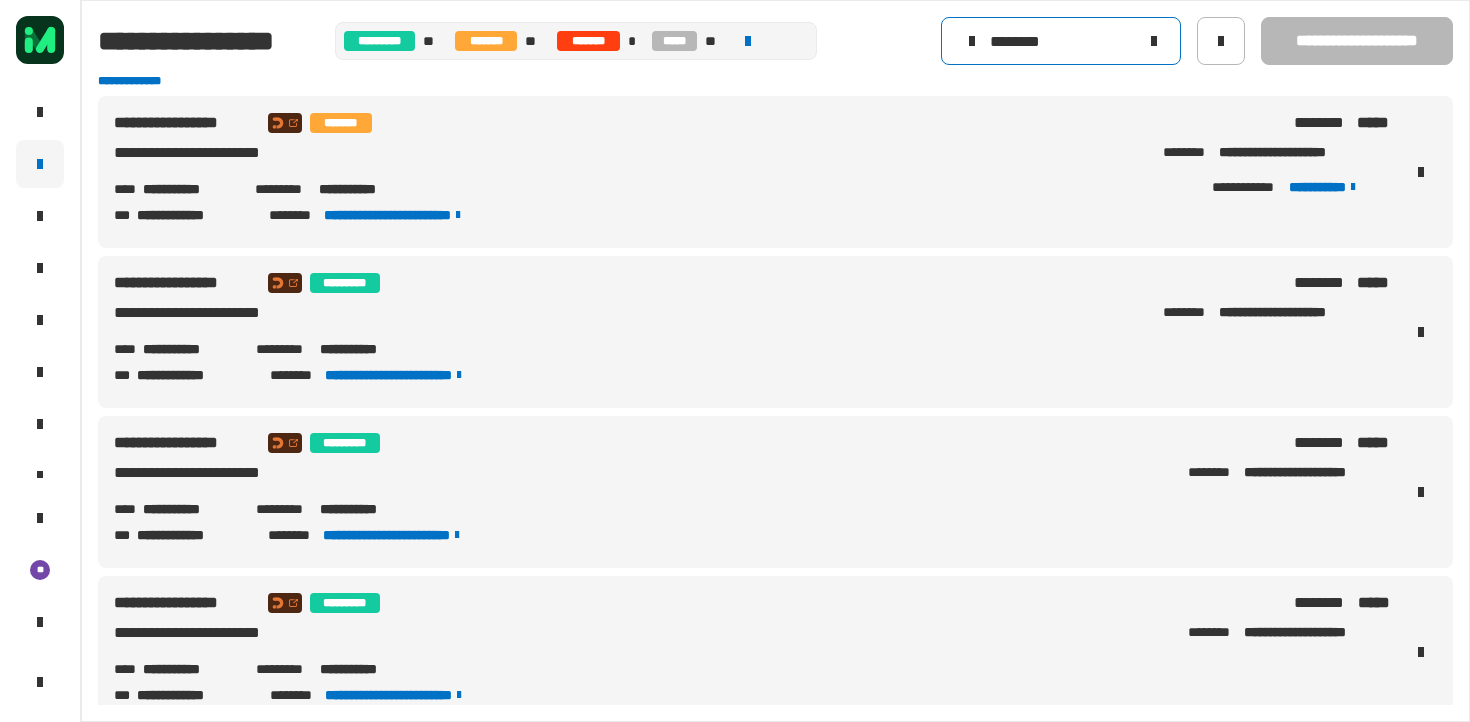 scroll, scrollTop: 0, scrollLeft: 0, axis: both 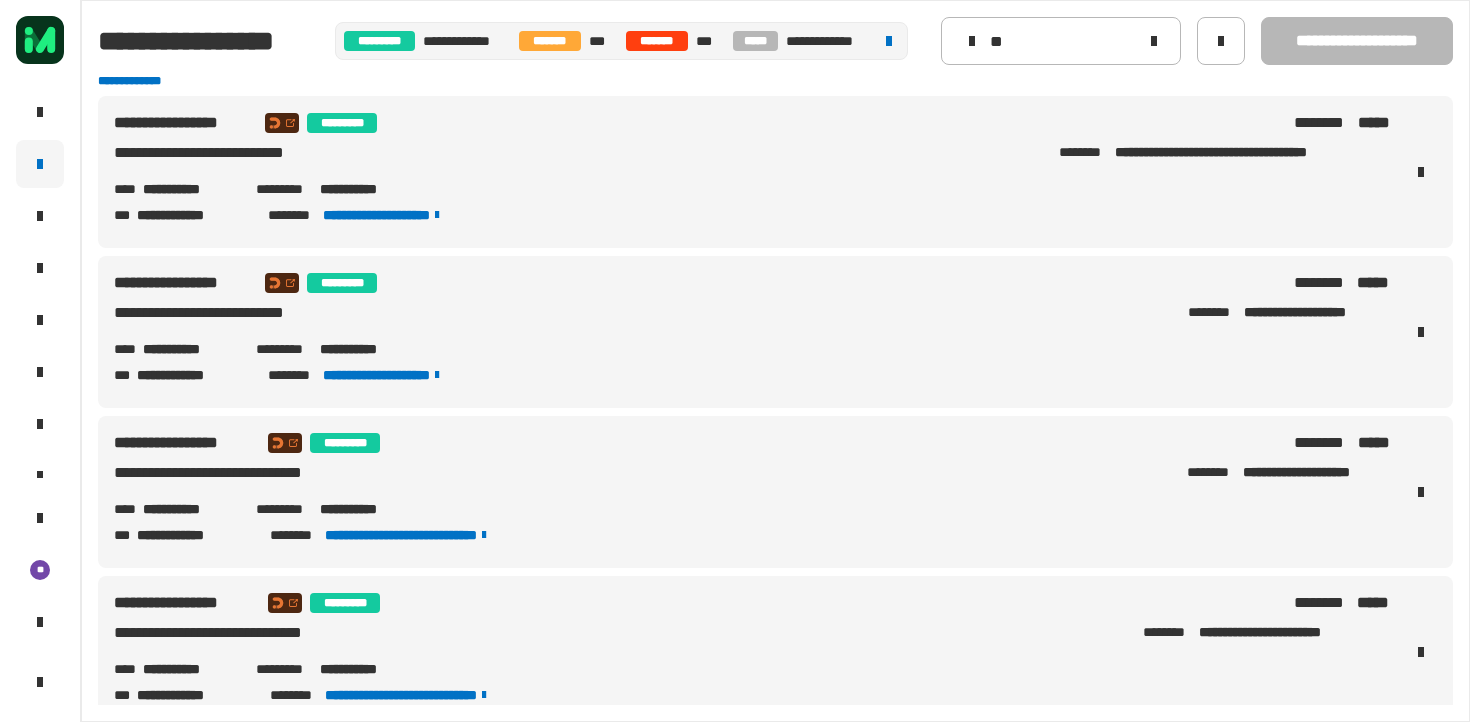 type on "*" 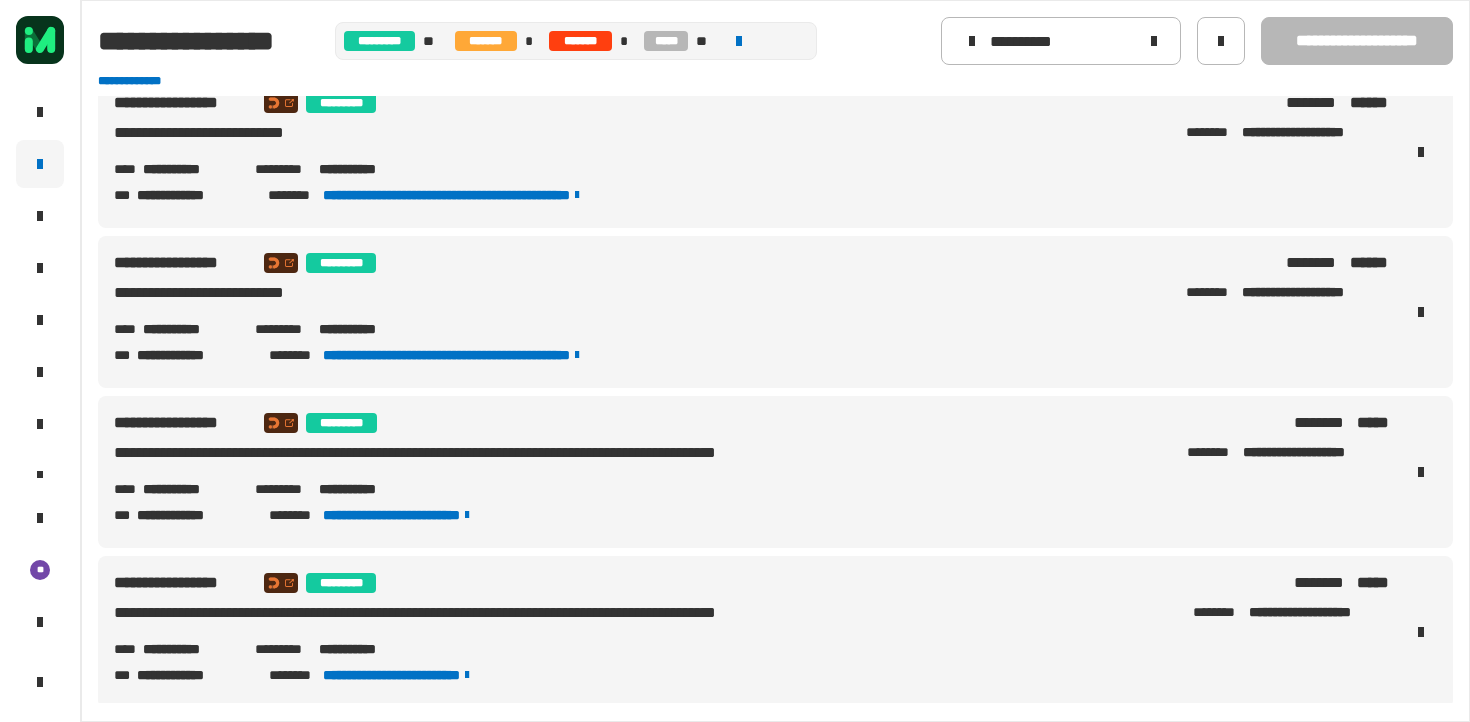 scroll, scrollTop: 0, scrollLeft: 0, axis: both 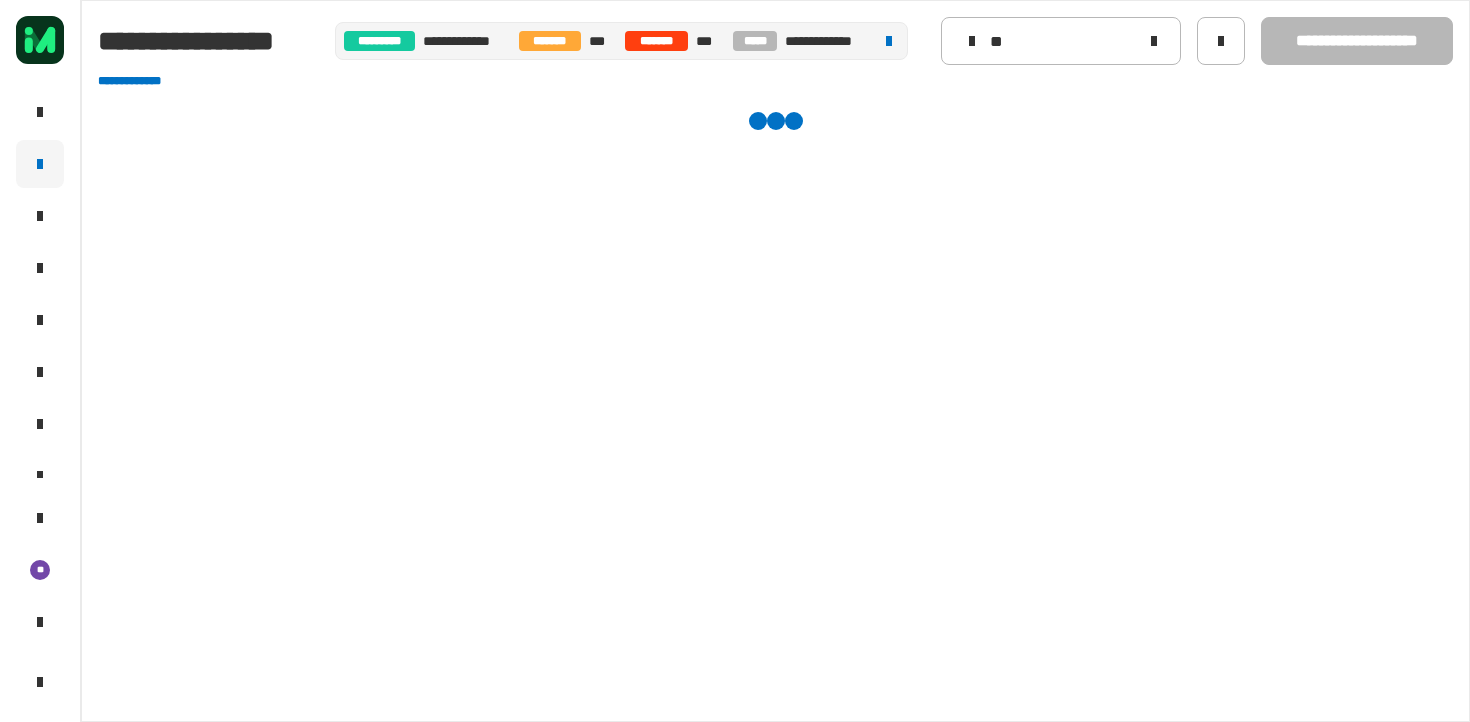 type on "*" 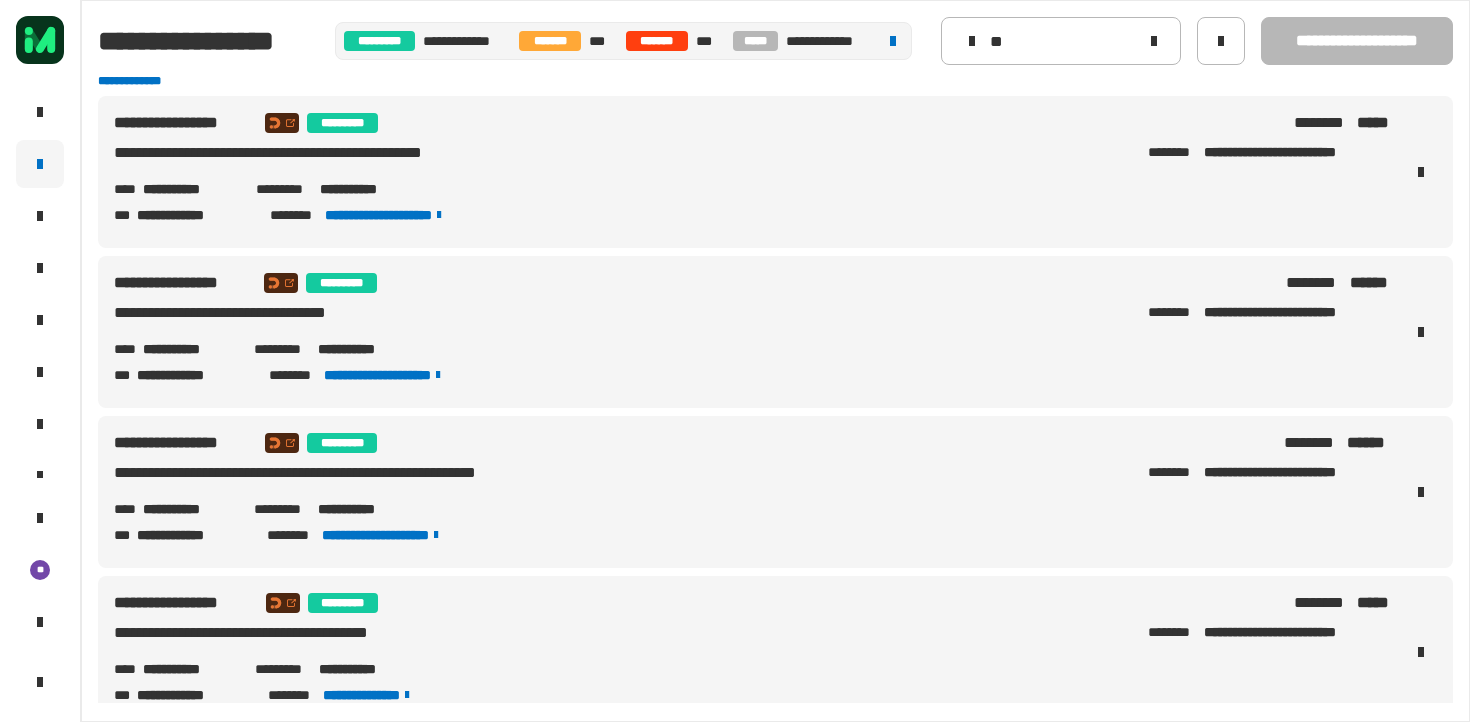 type on "*" 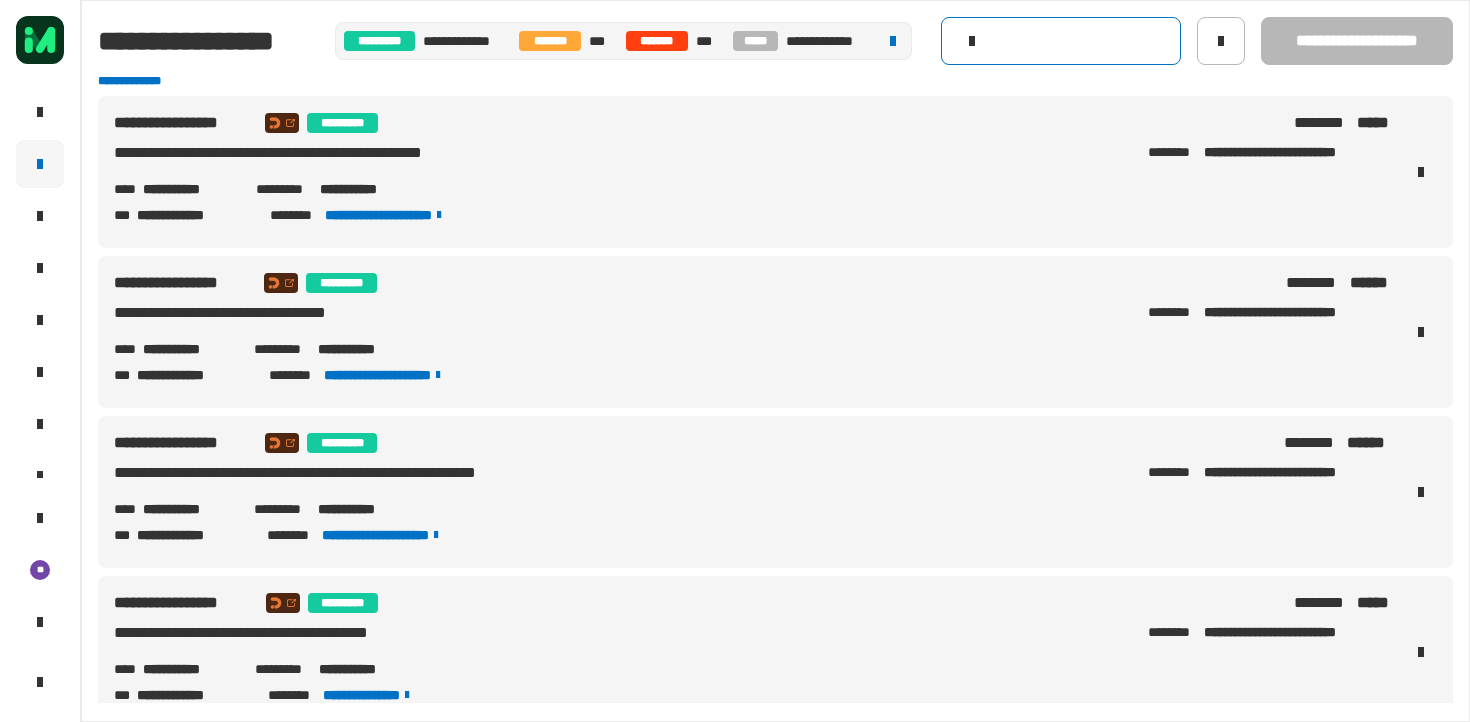 click 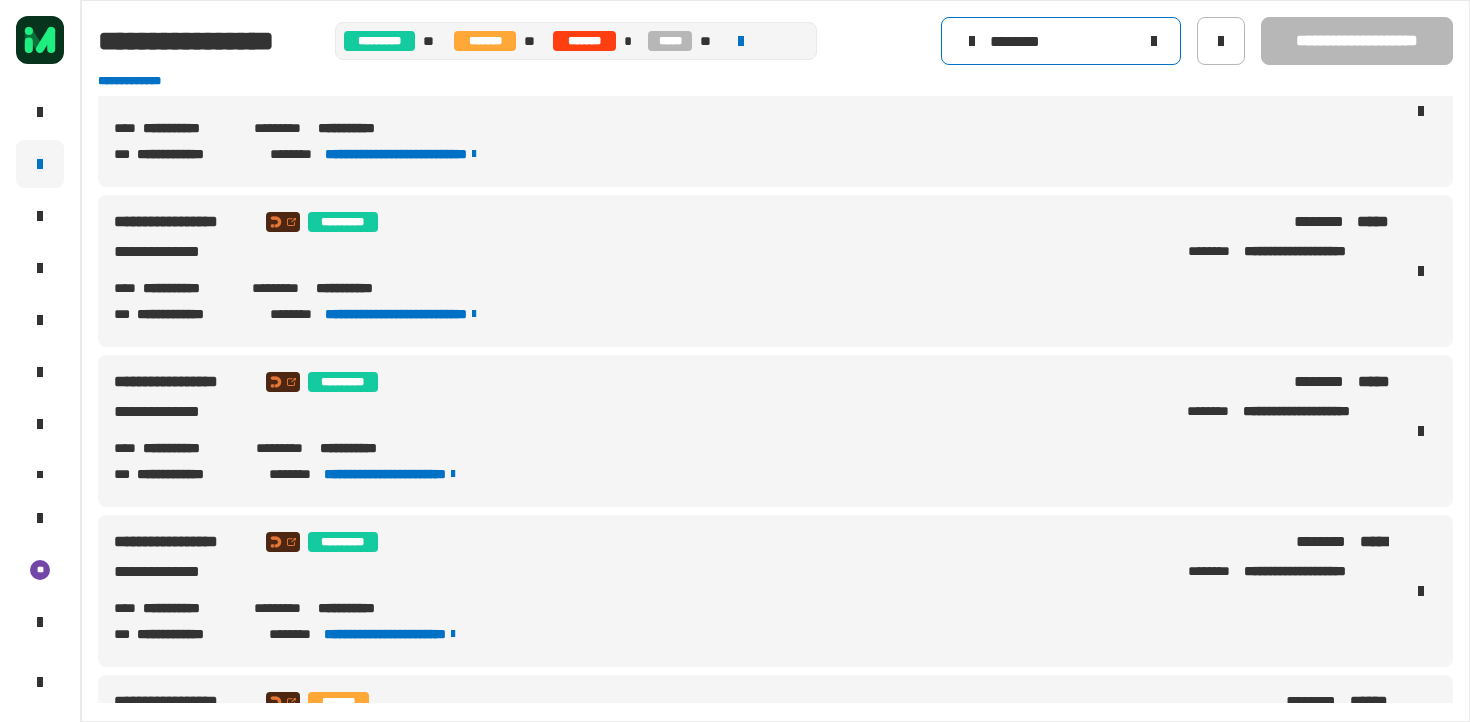 scroll, scrollTop: 65, scrollLeft: 0, axis: vertical 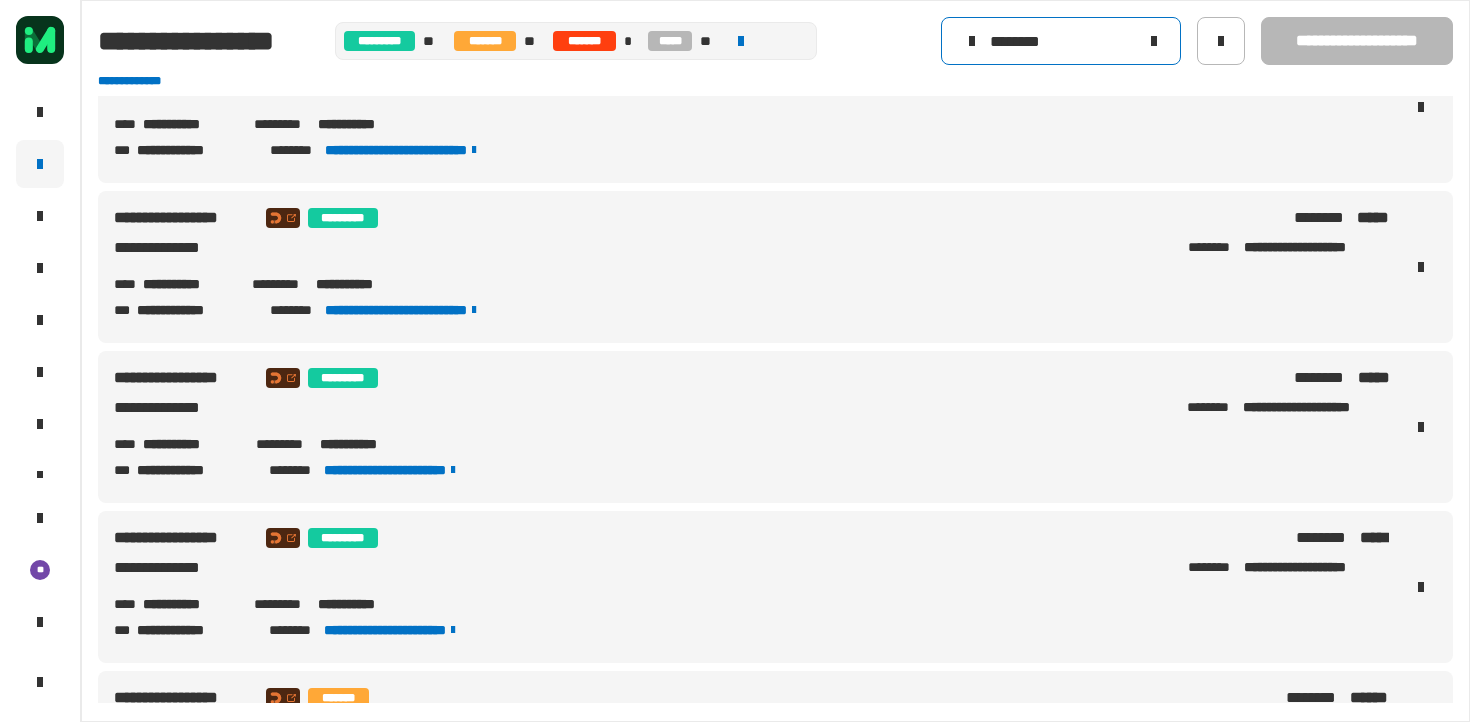 type on "********" 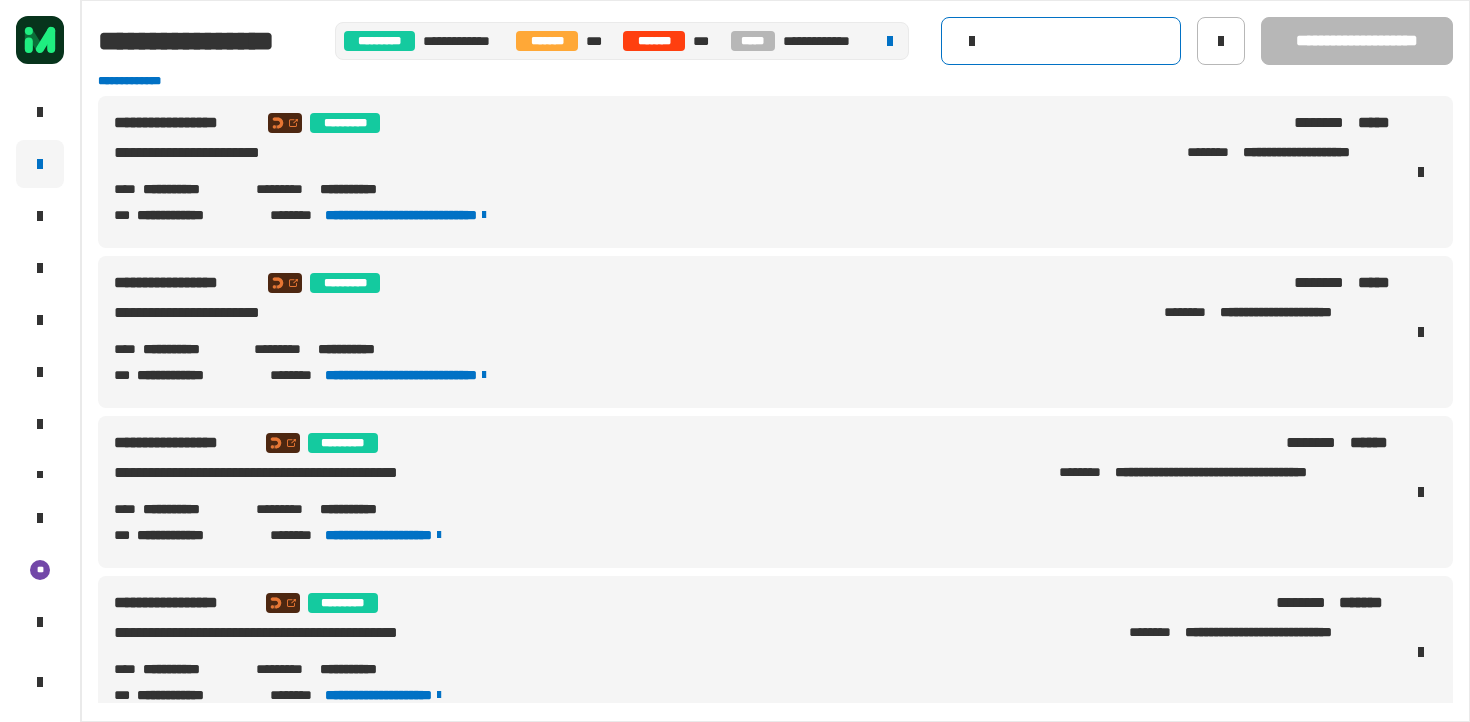 scroll, scrollTop: 0, scrollLeft: 0, axis: both 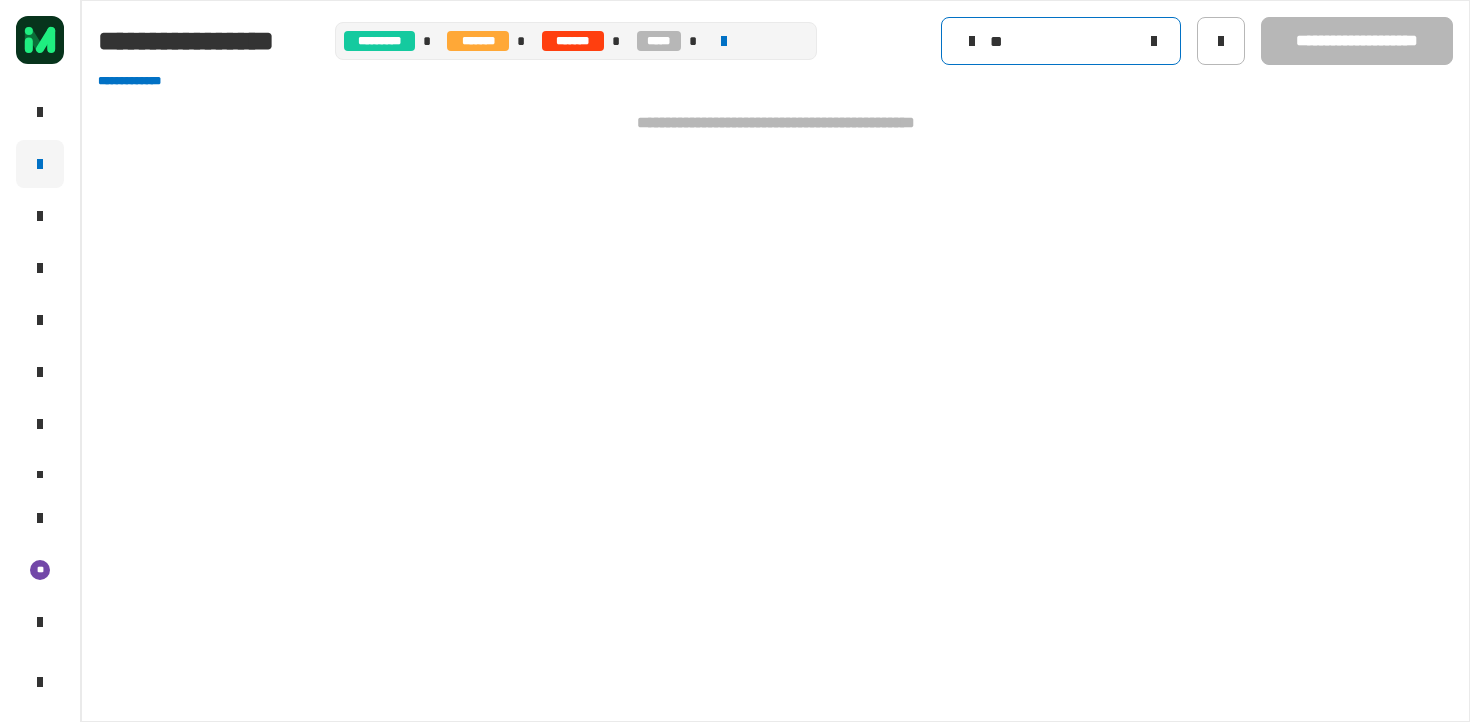 type on "*" 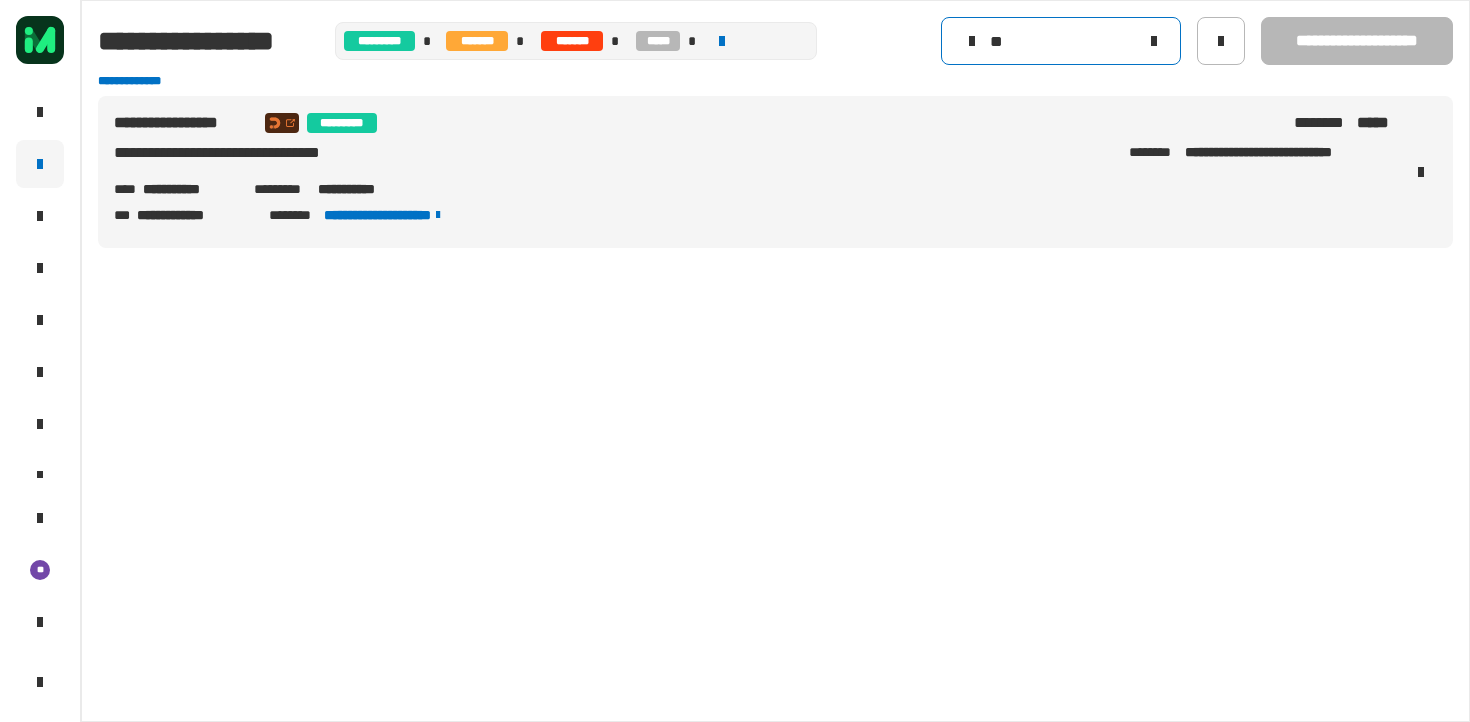 type on "*" 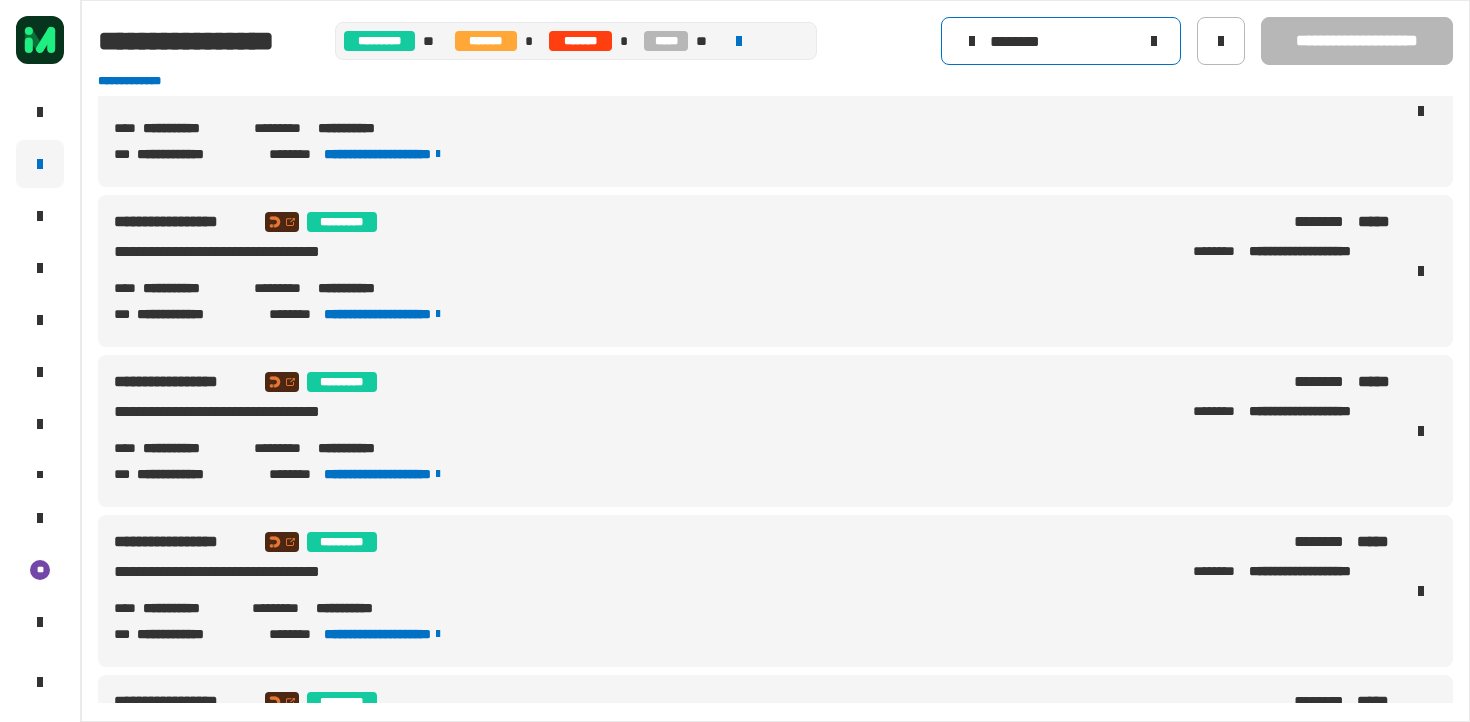 scroll, scrollTop: 64, scrollLeft: 0, axis: vertical 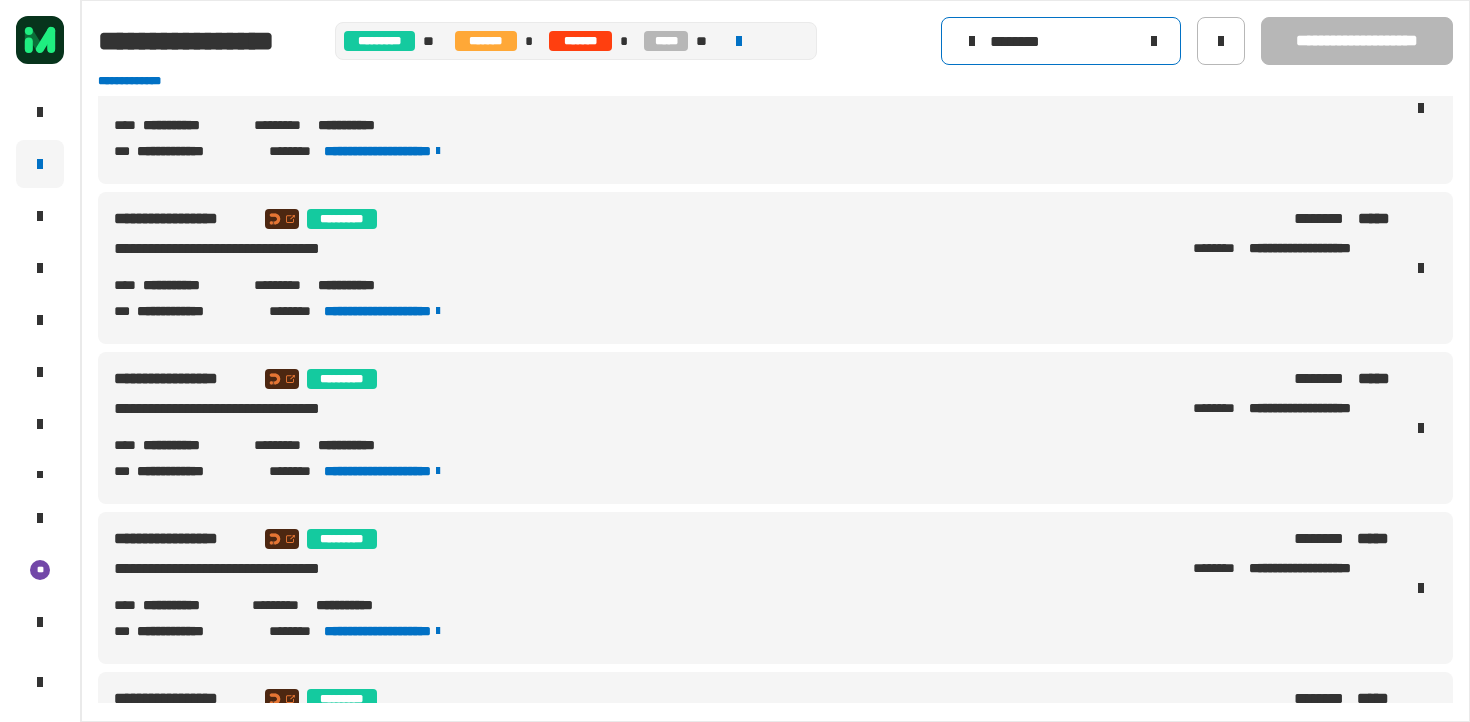 click on "********" 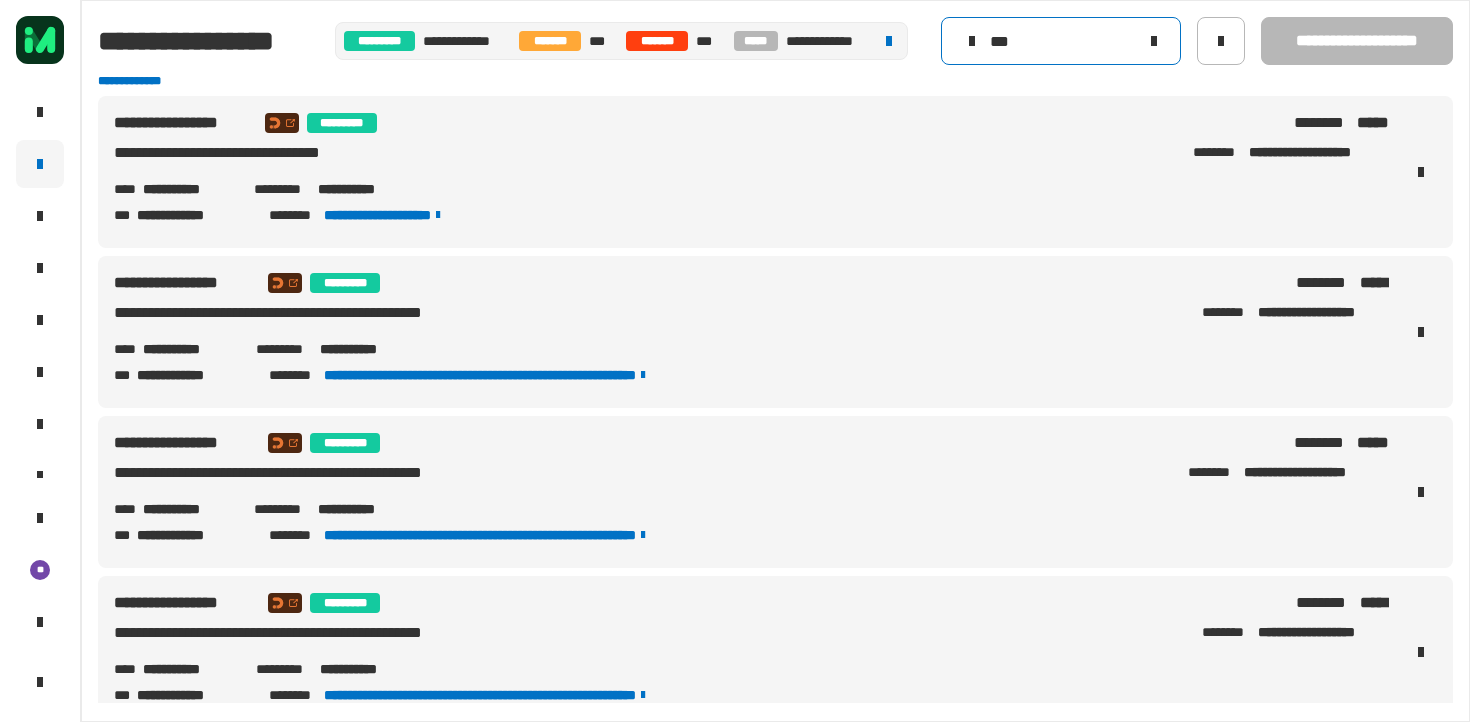 scroll, scrollTop: 0, scrollLeft: 0, axis: both 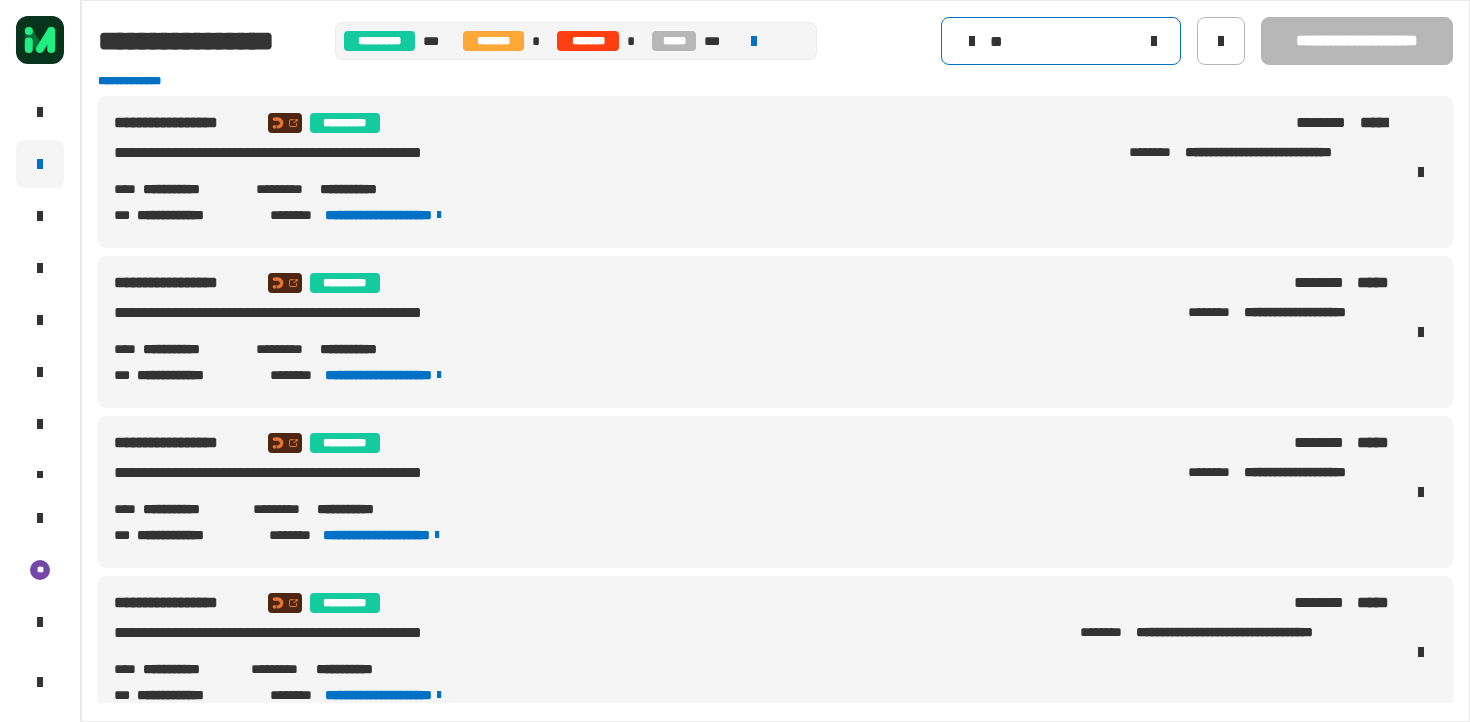type on "*" 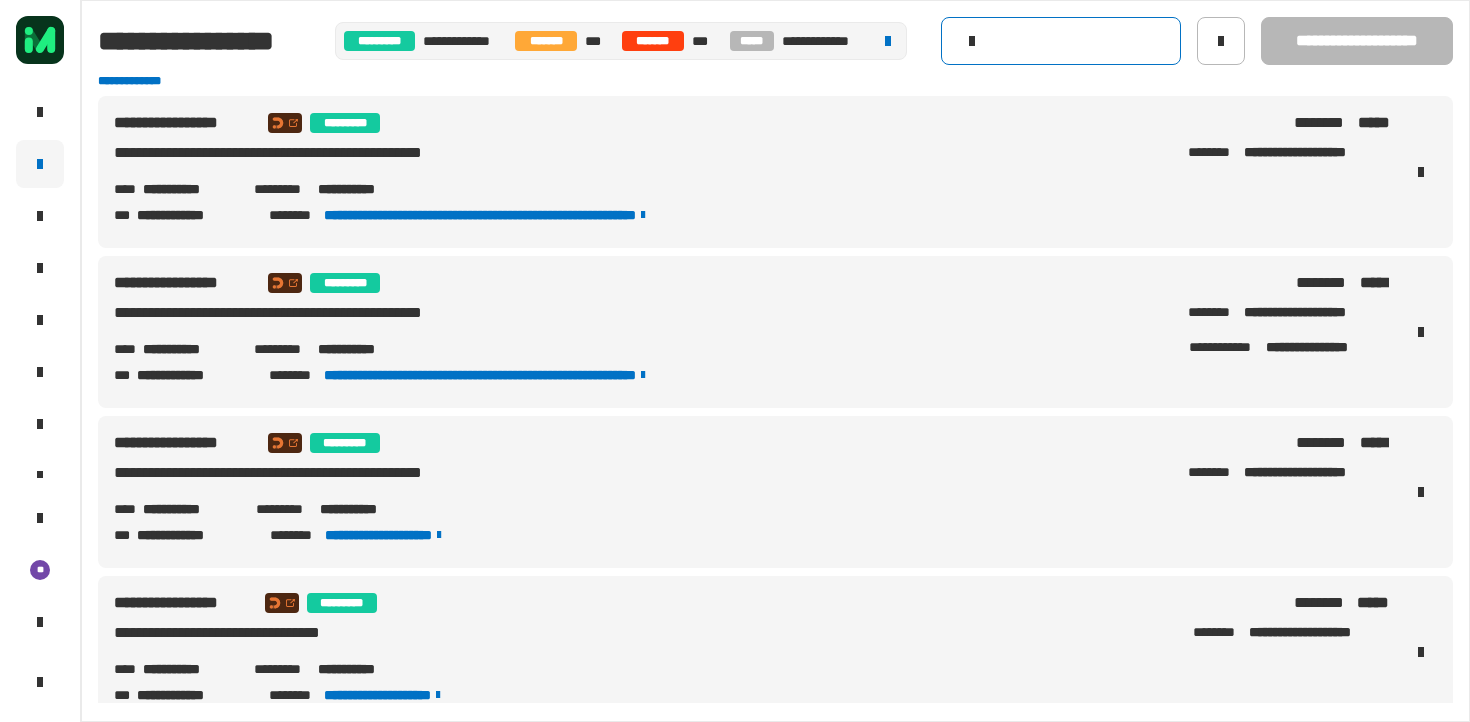 type 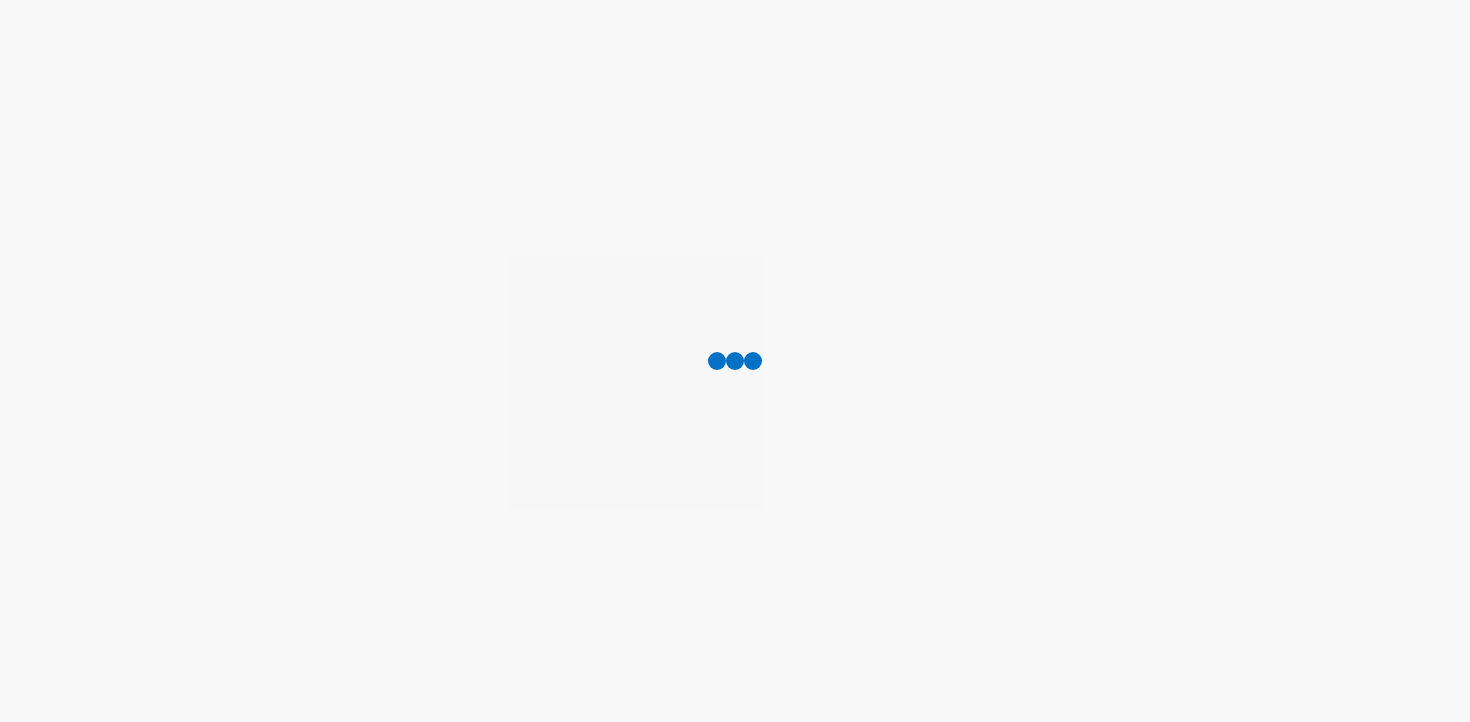 scroll, scrollTop: 0, scrollLeft: 0, axis: both 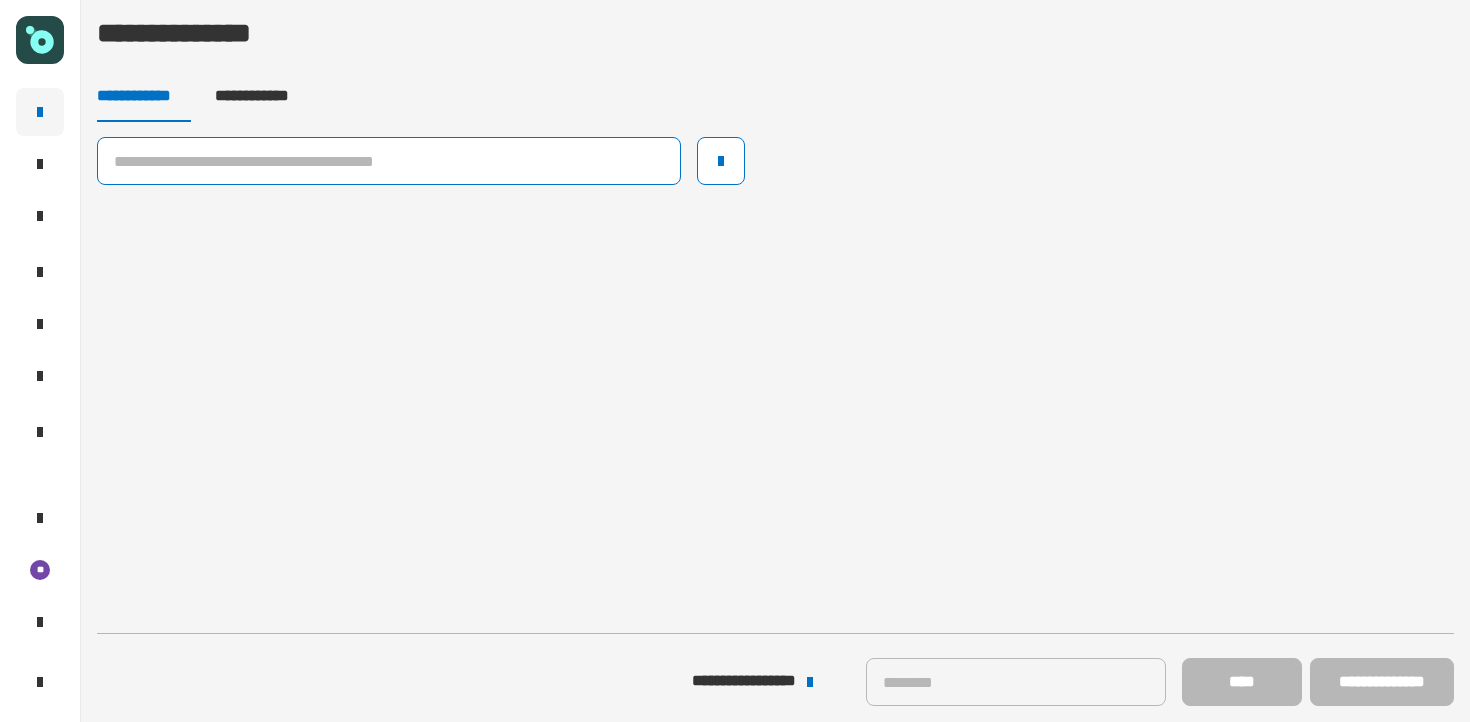 click 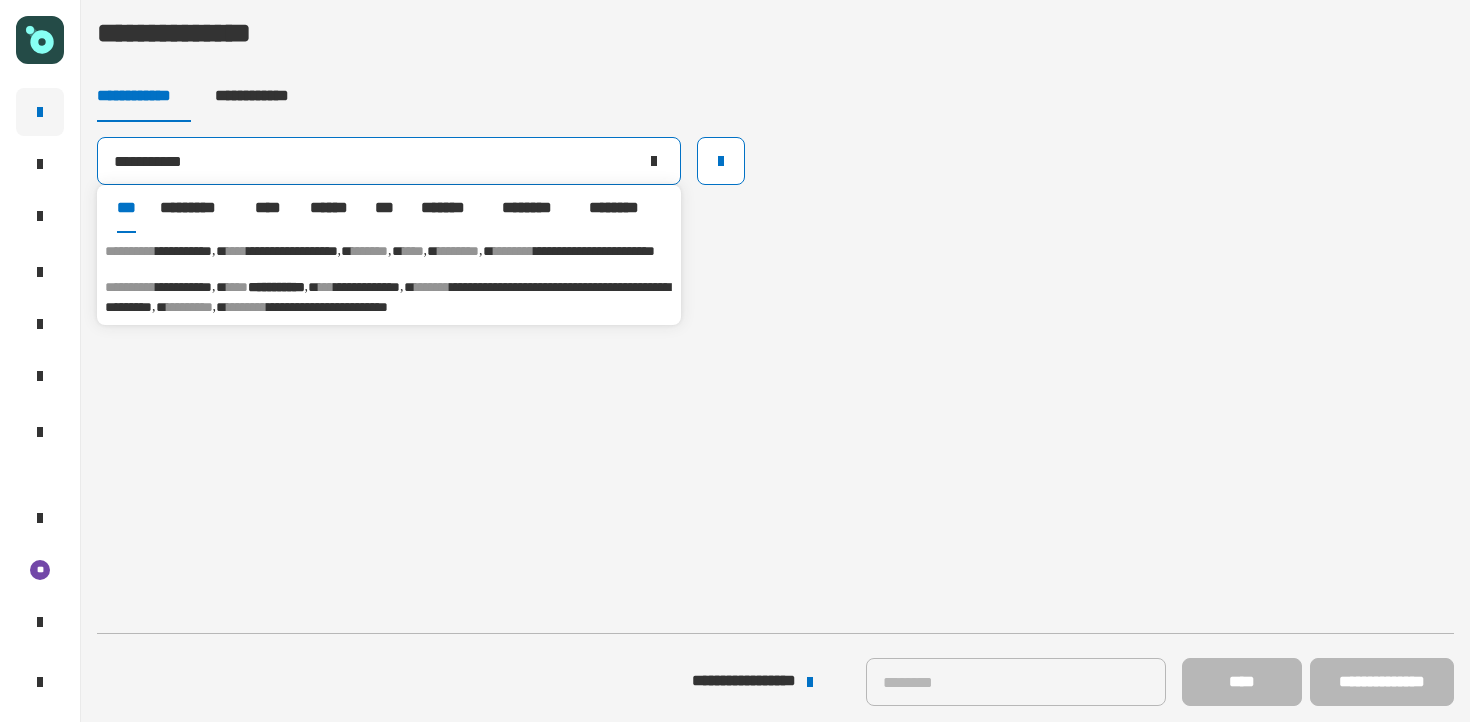 type on "**********" 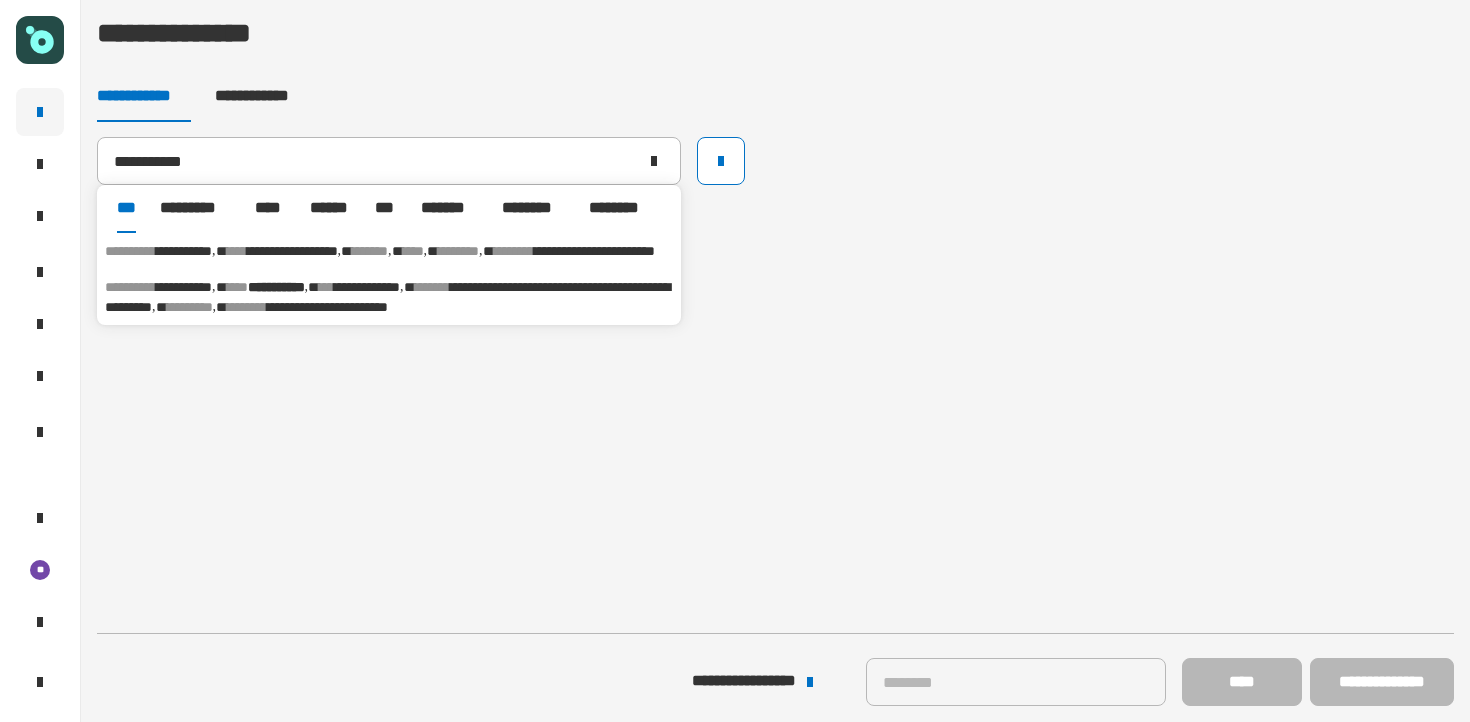 click on "**********" at bounding box center (387, 297) 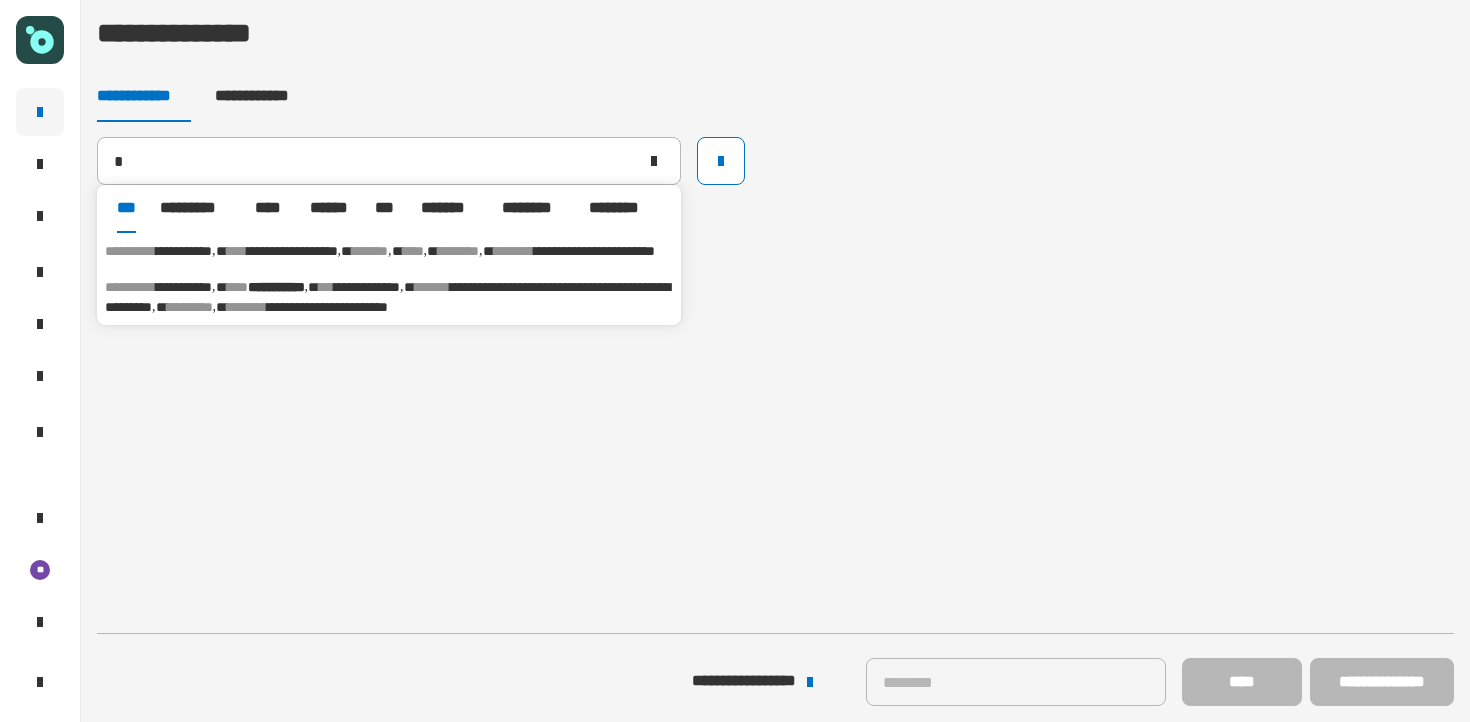 type on "**********" 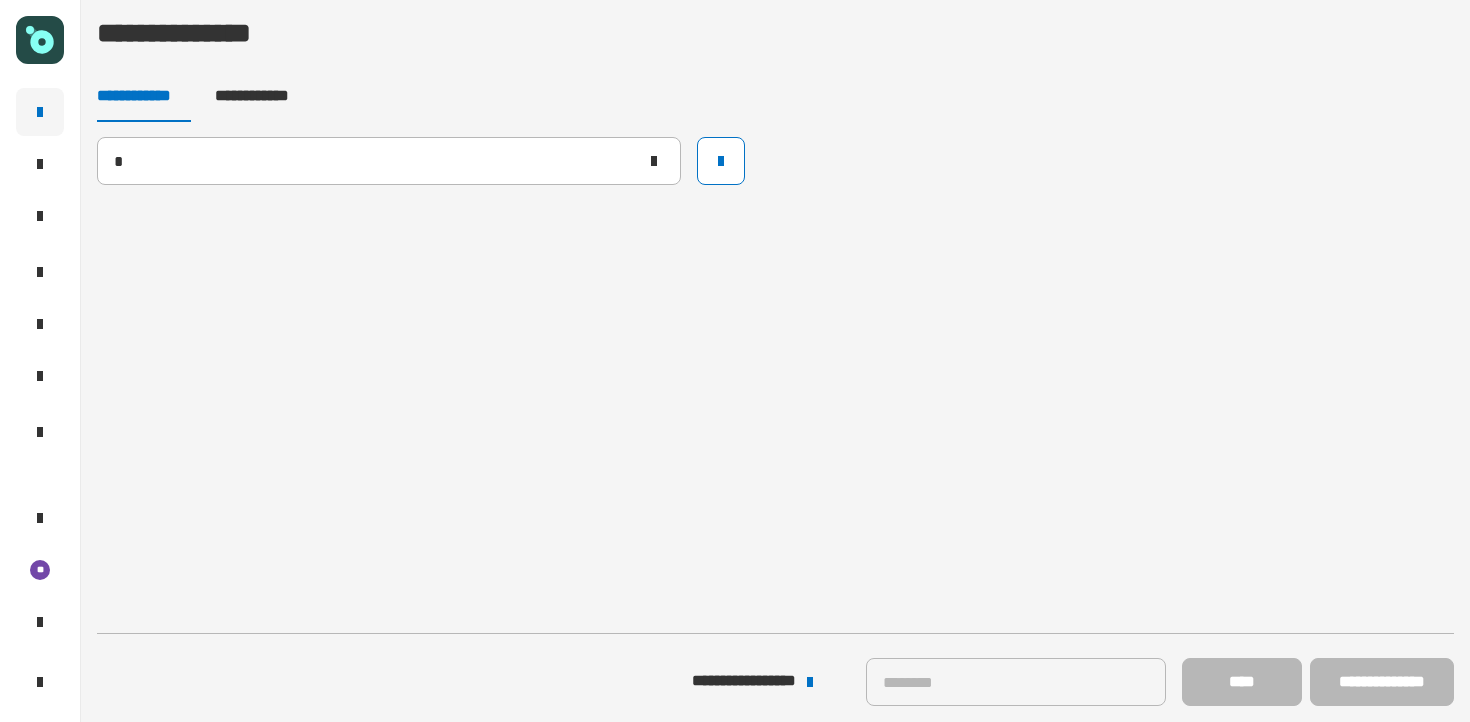 type 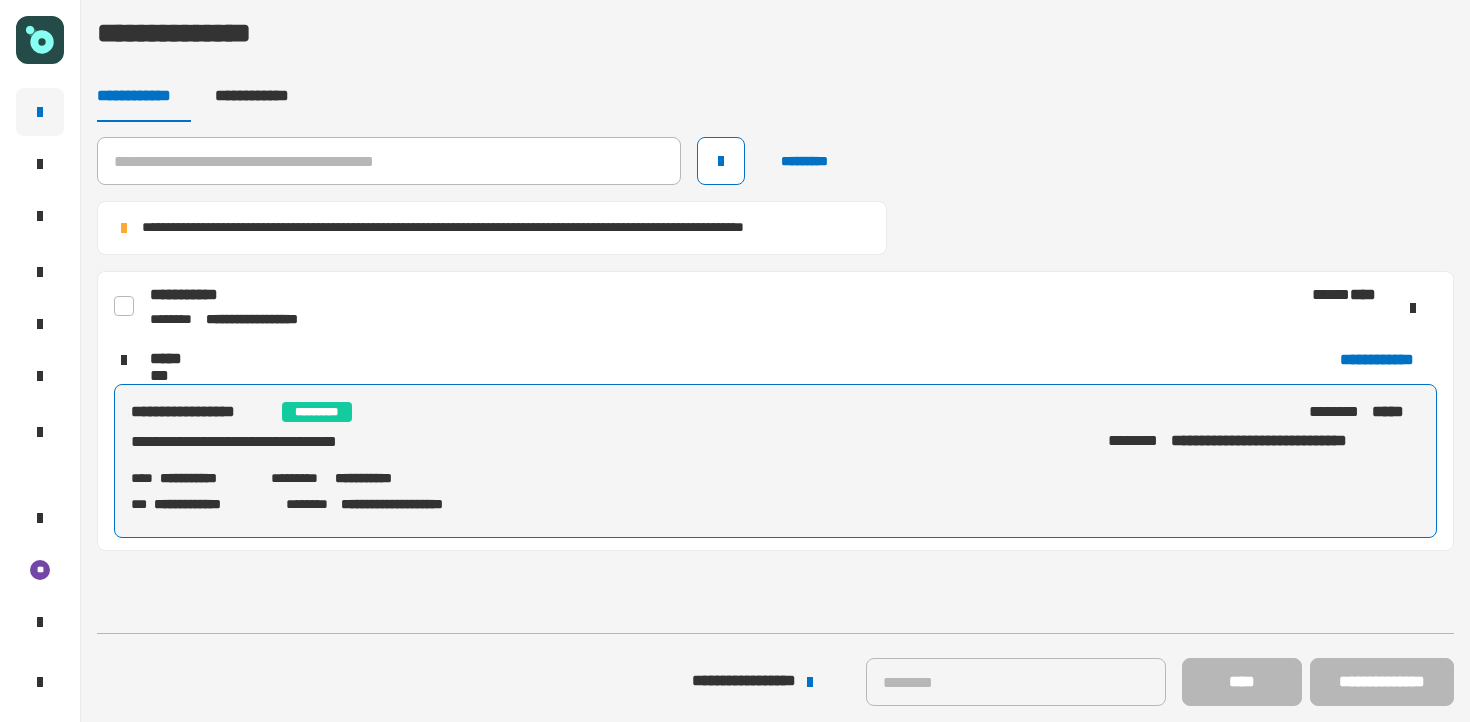 click 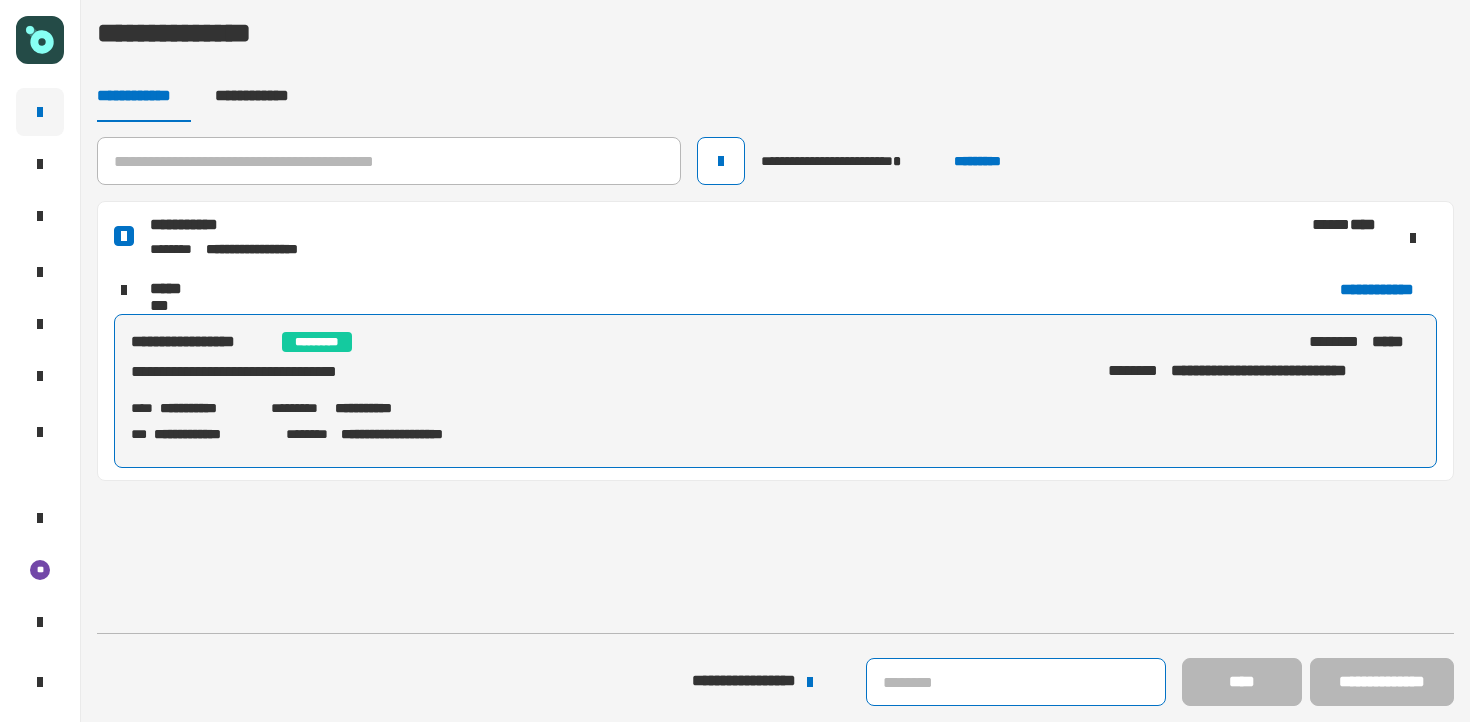 click 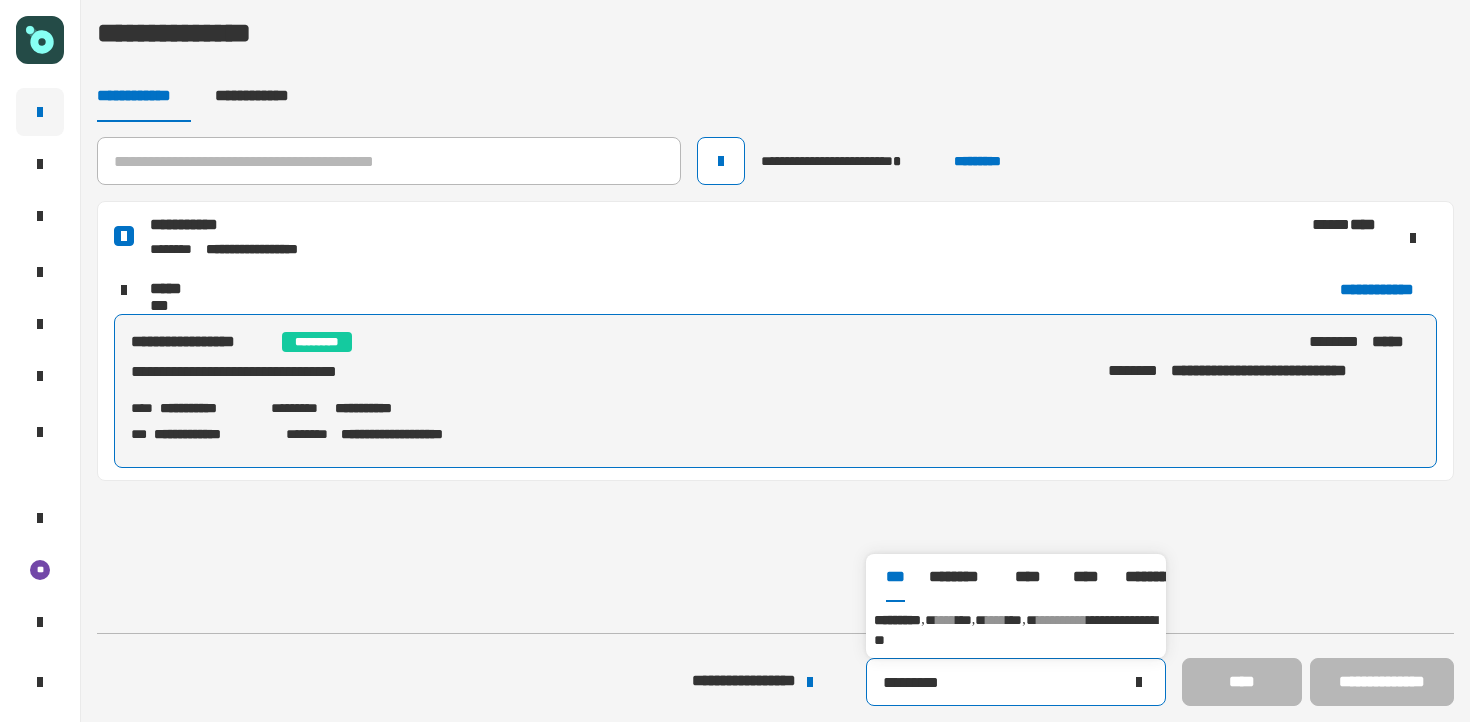 type on "*********" 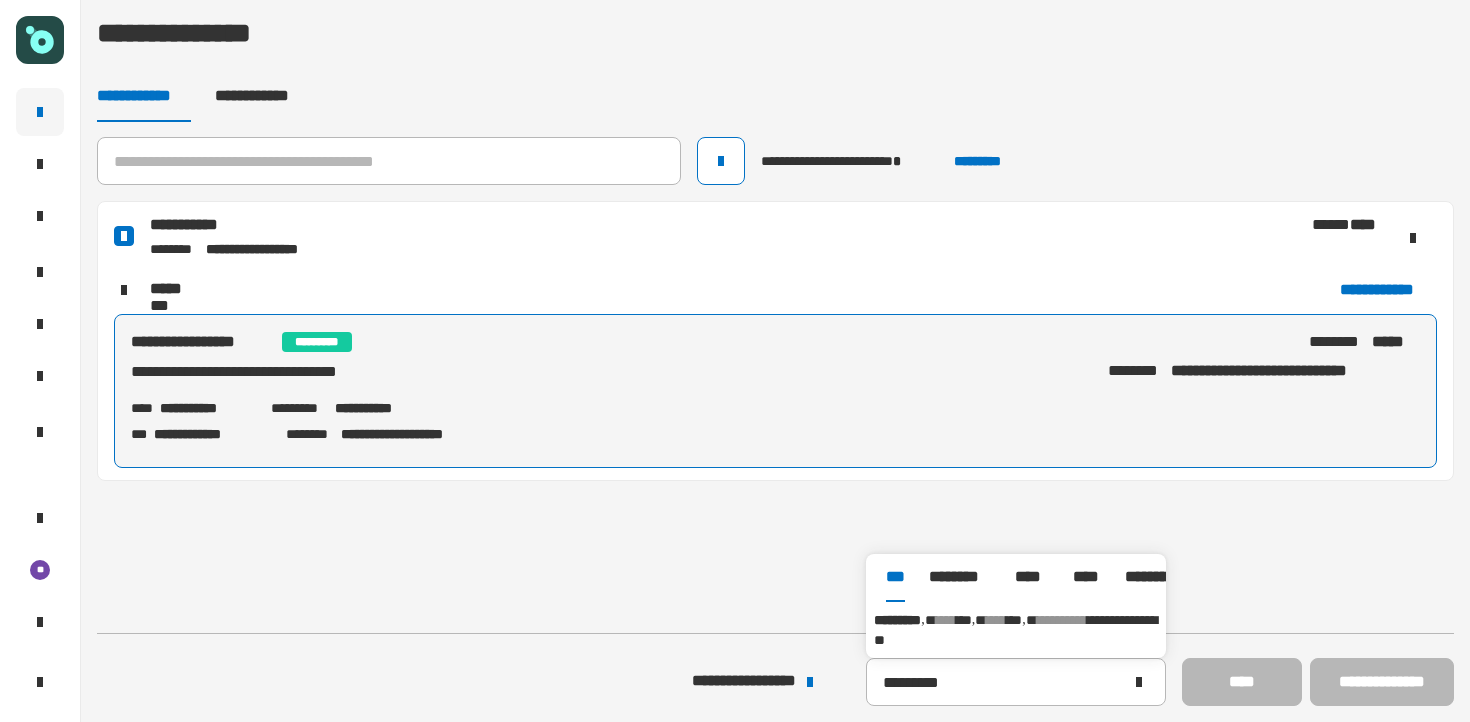 click on "***" at bounding box center [964, 620] 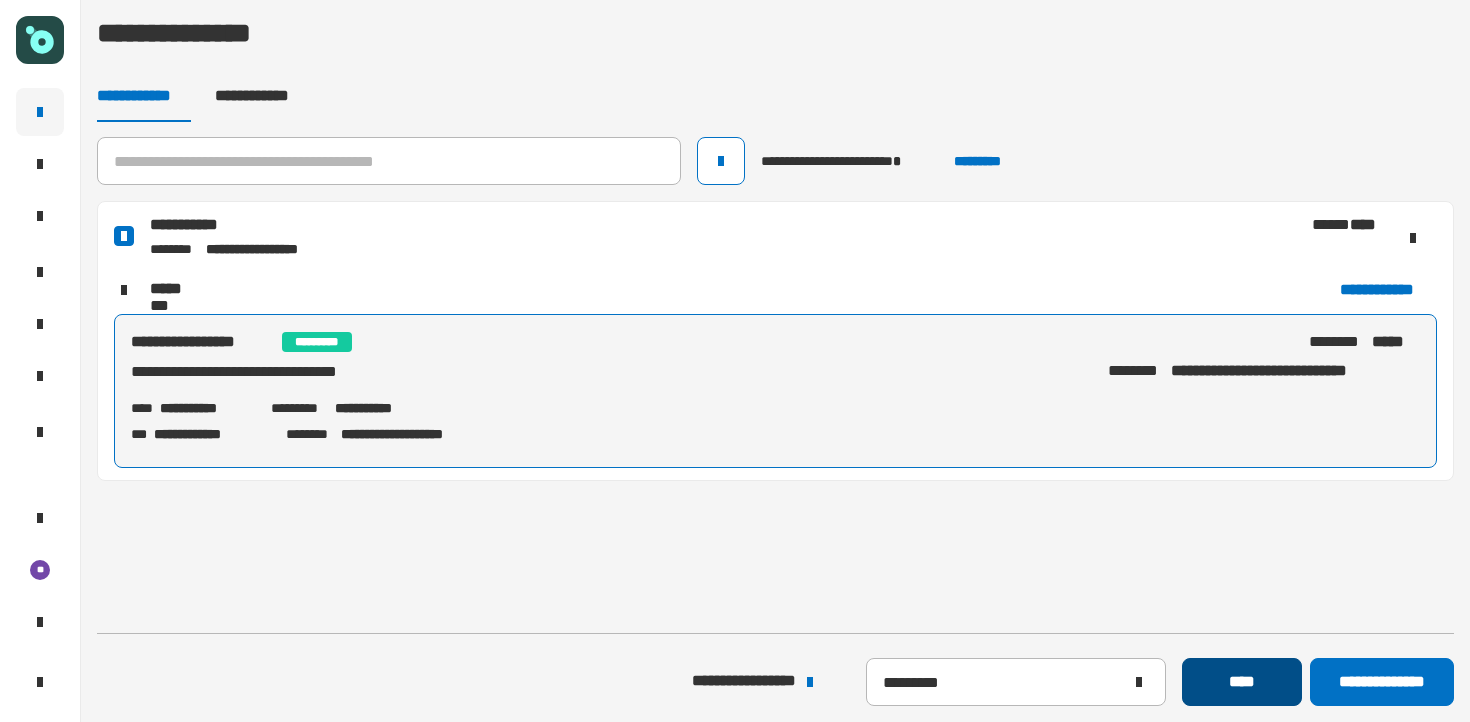 click on "****" 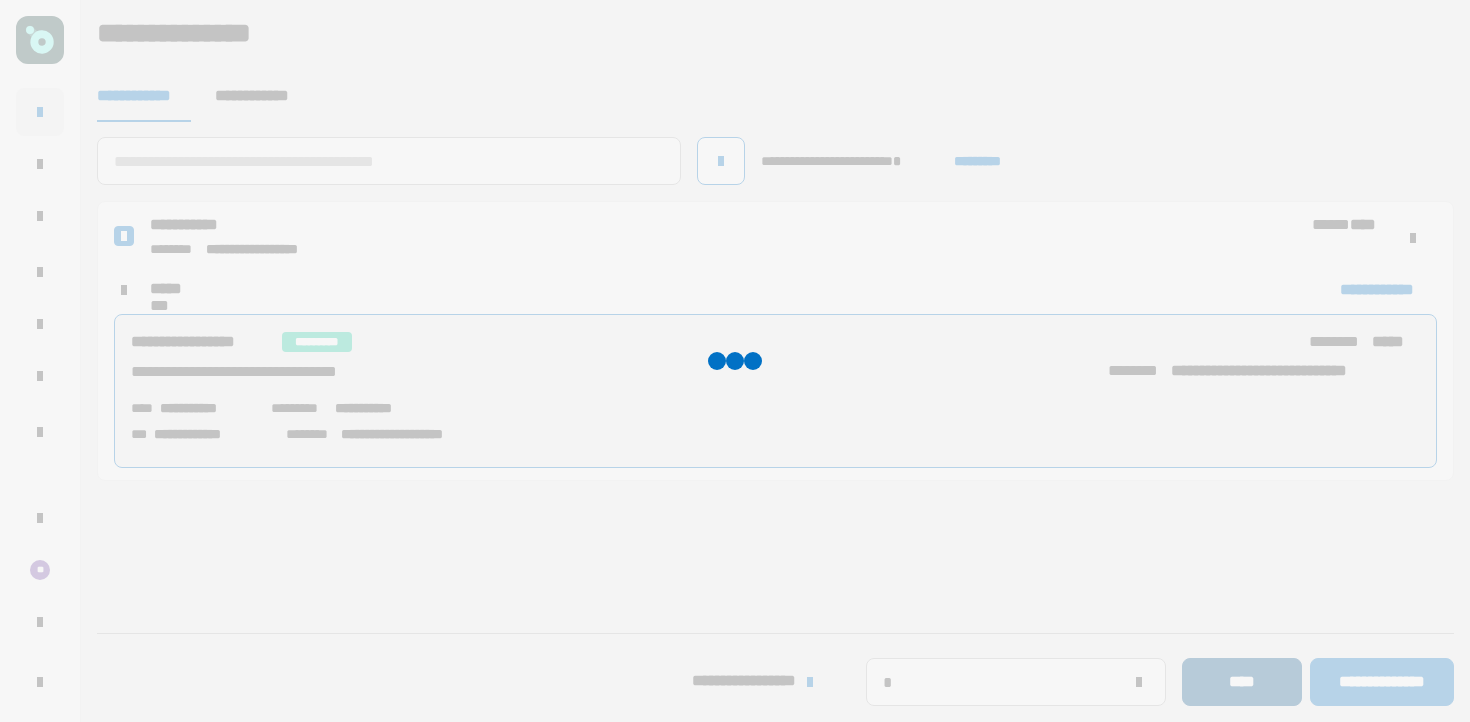 type 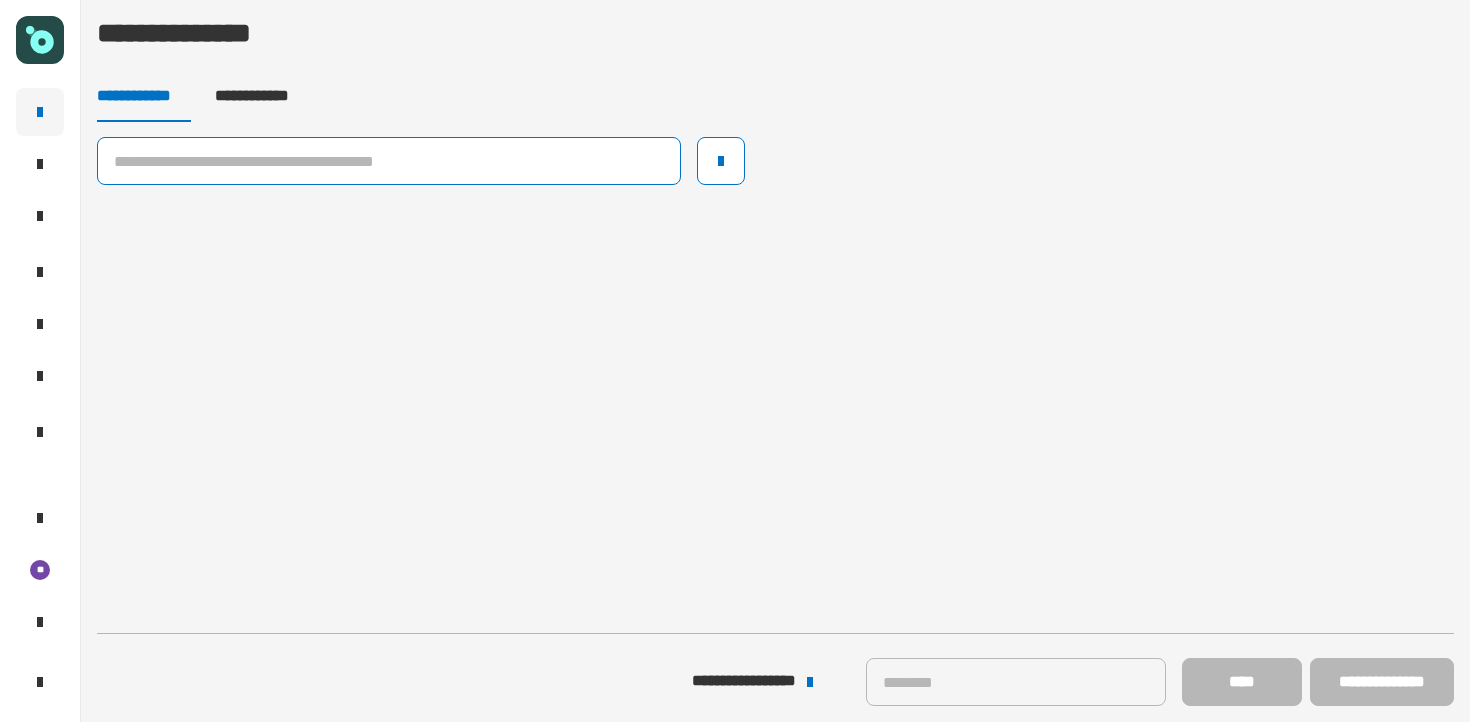 click 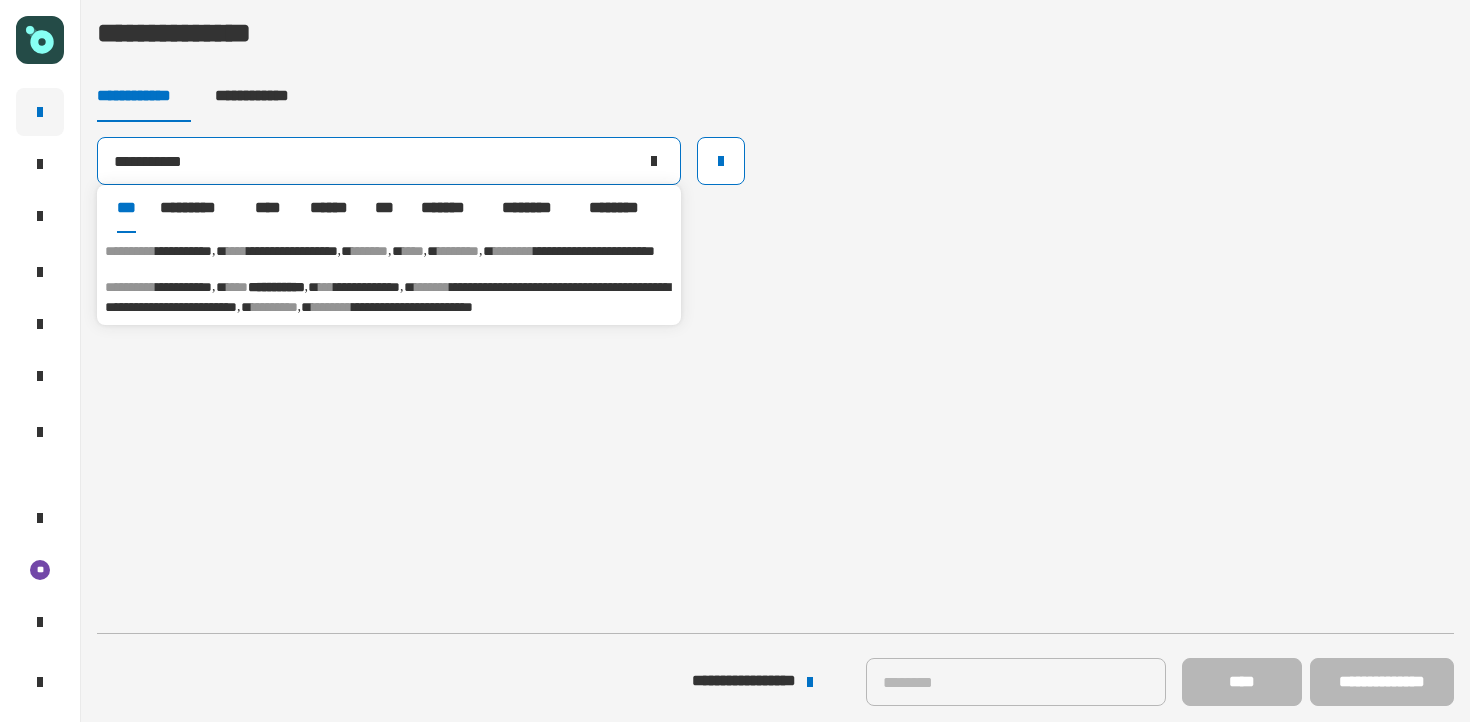 type on "**********" 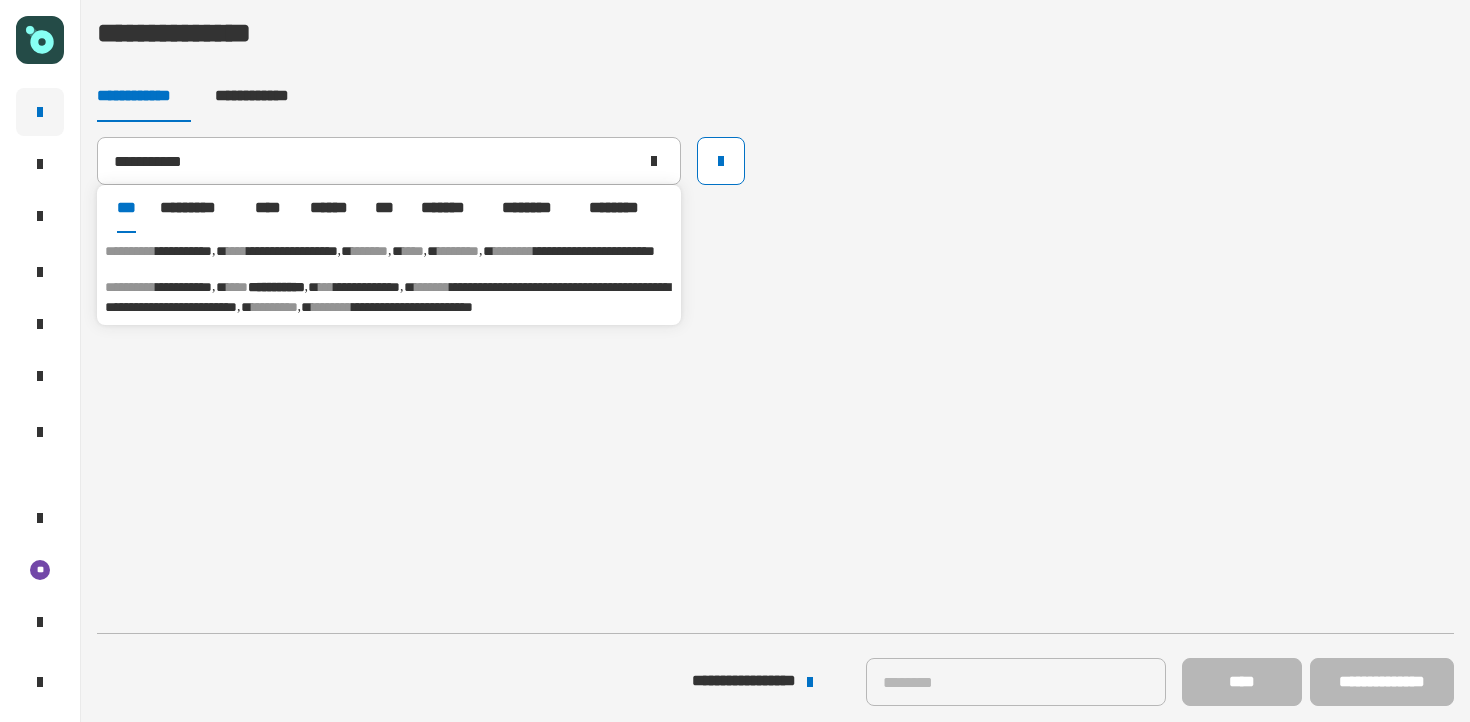 click on "**********" at bounding box center (387, 297) 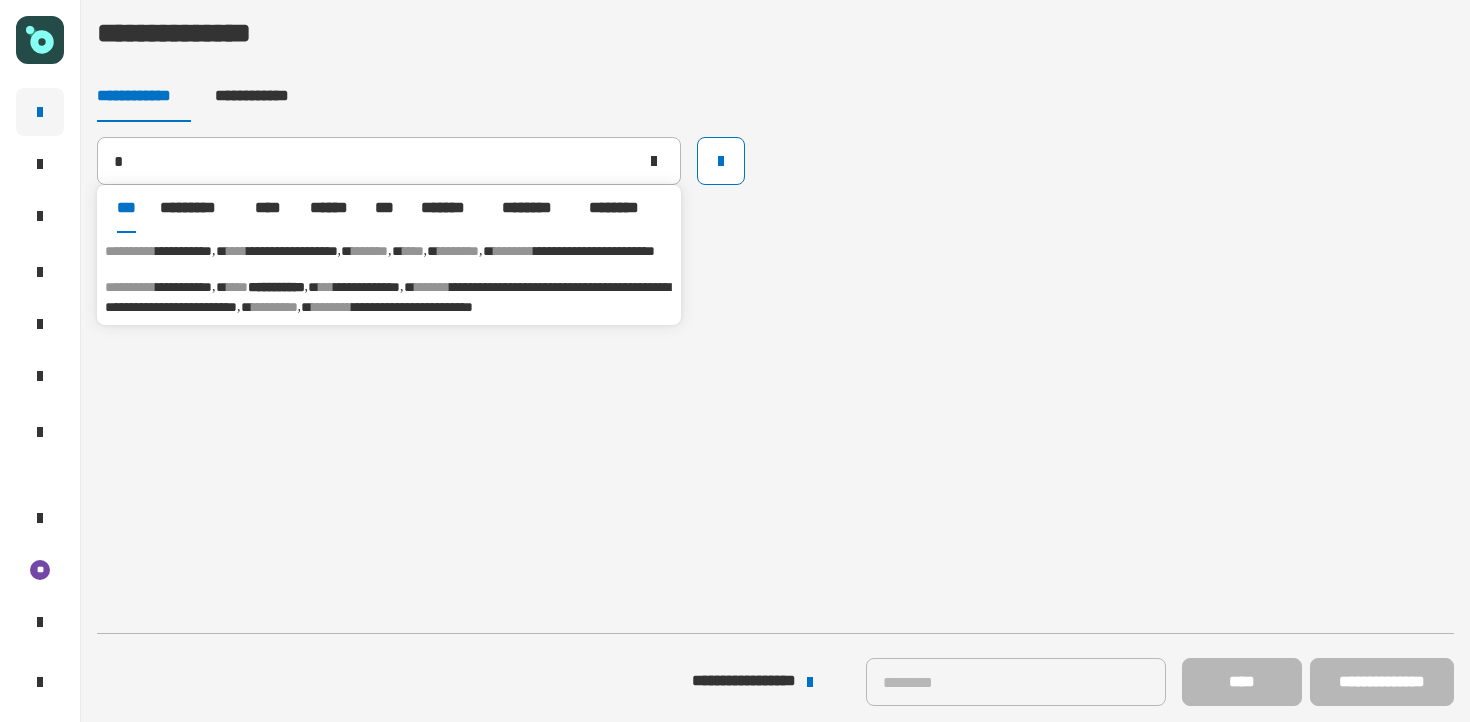 type on "**********" 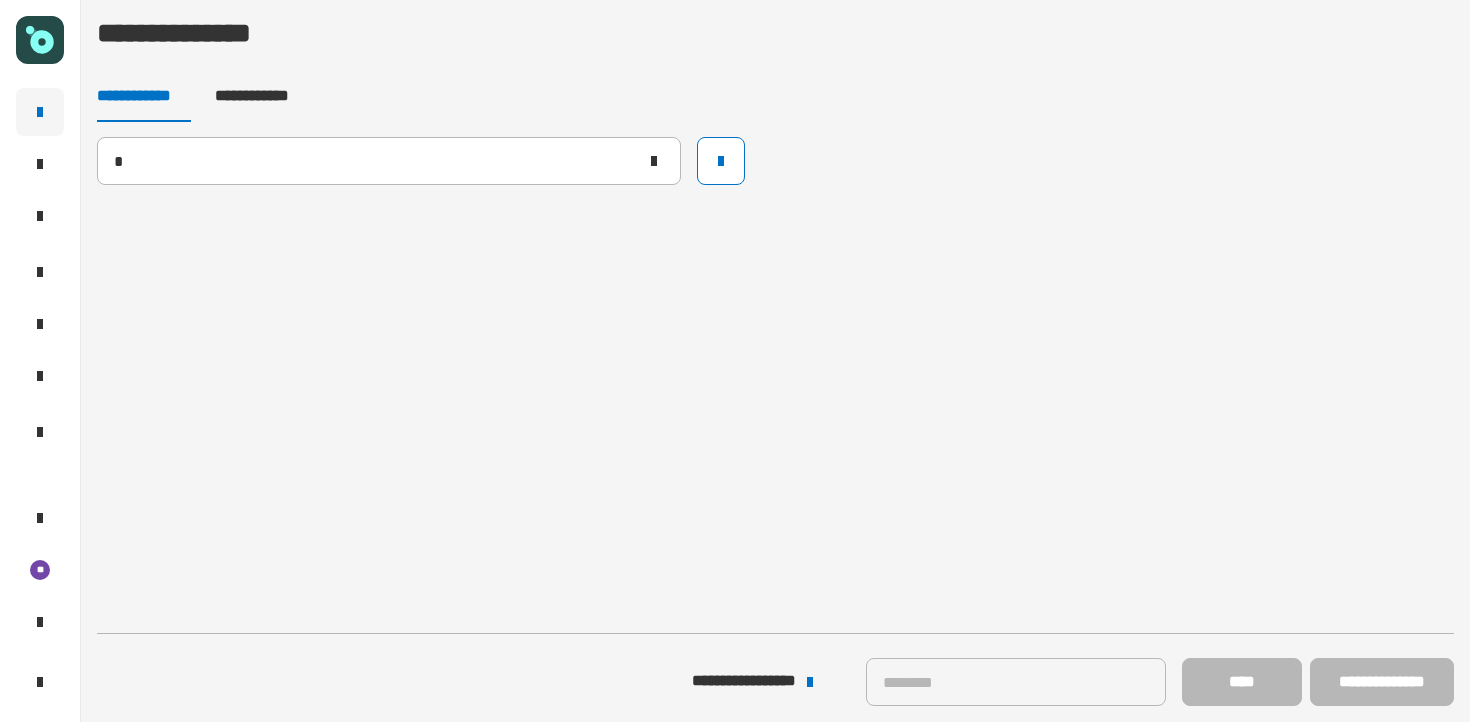 type 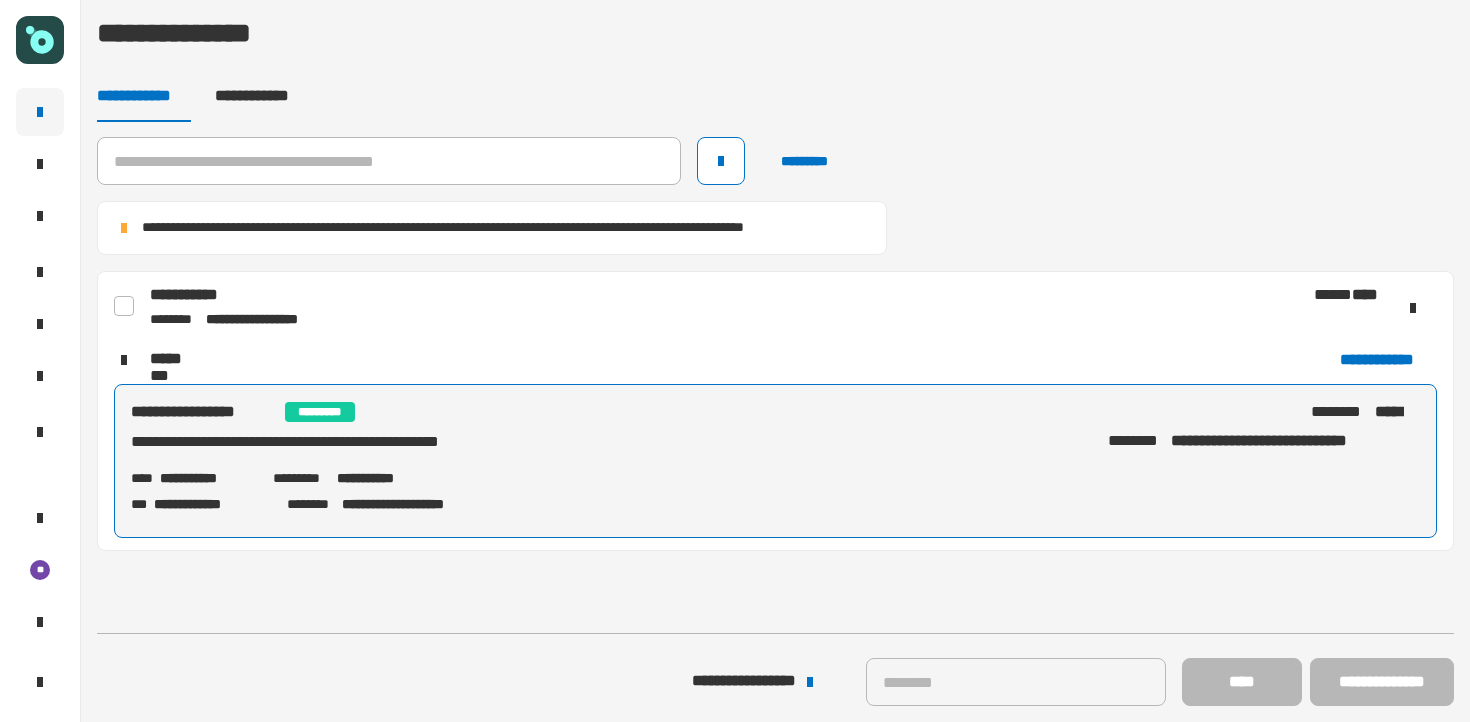 click 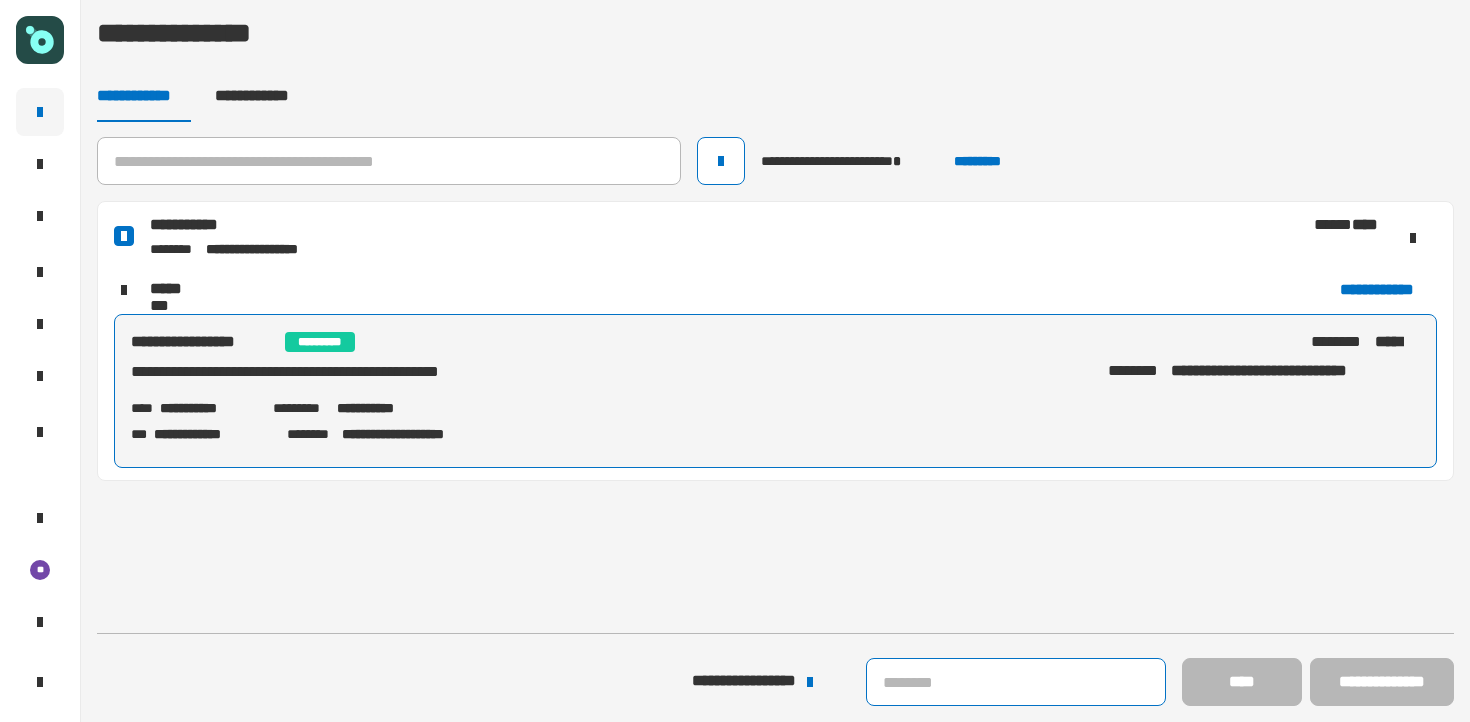 click 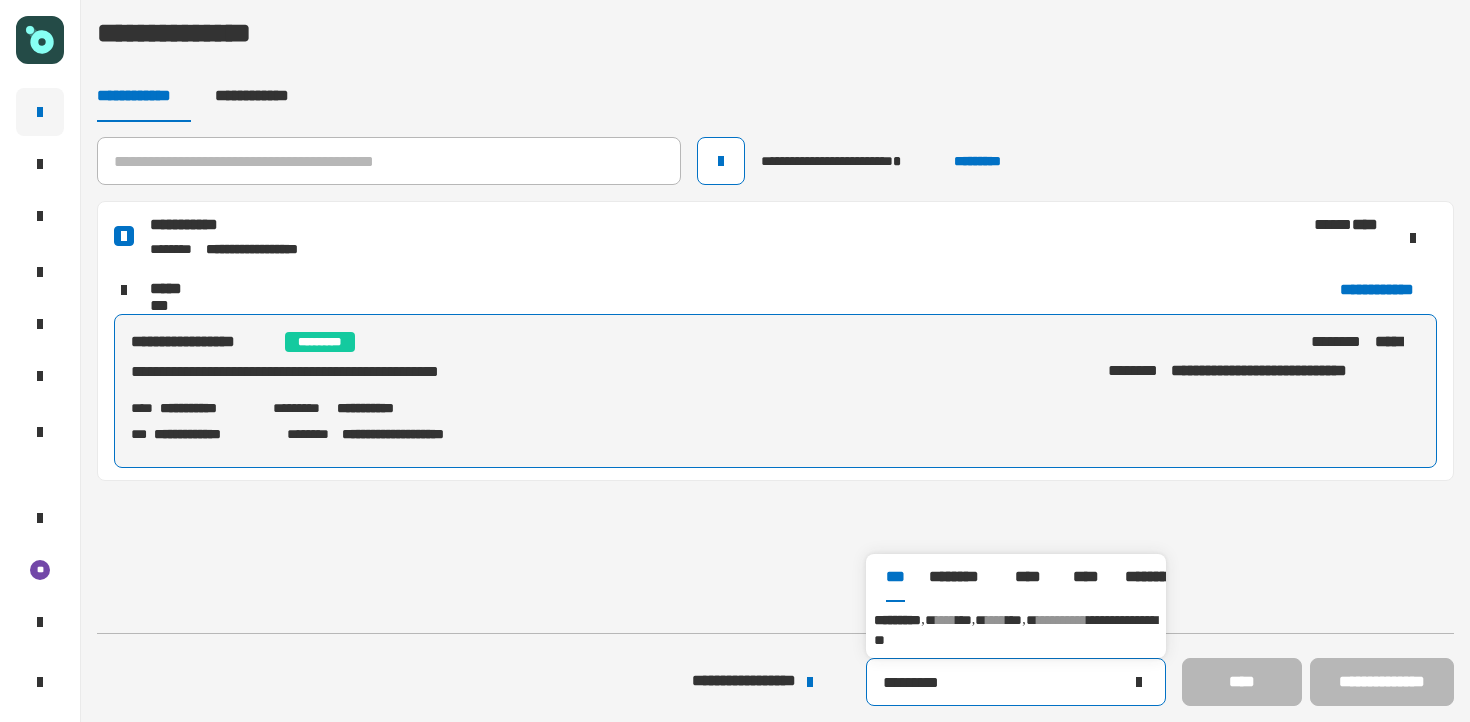 type on "*********" 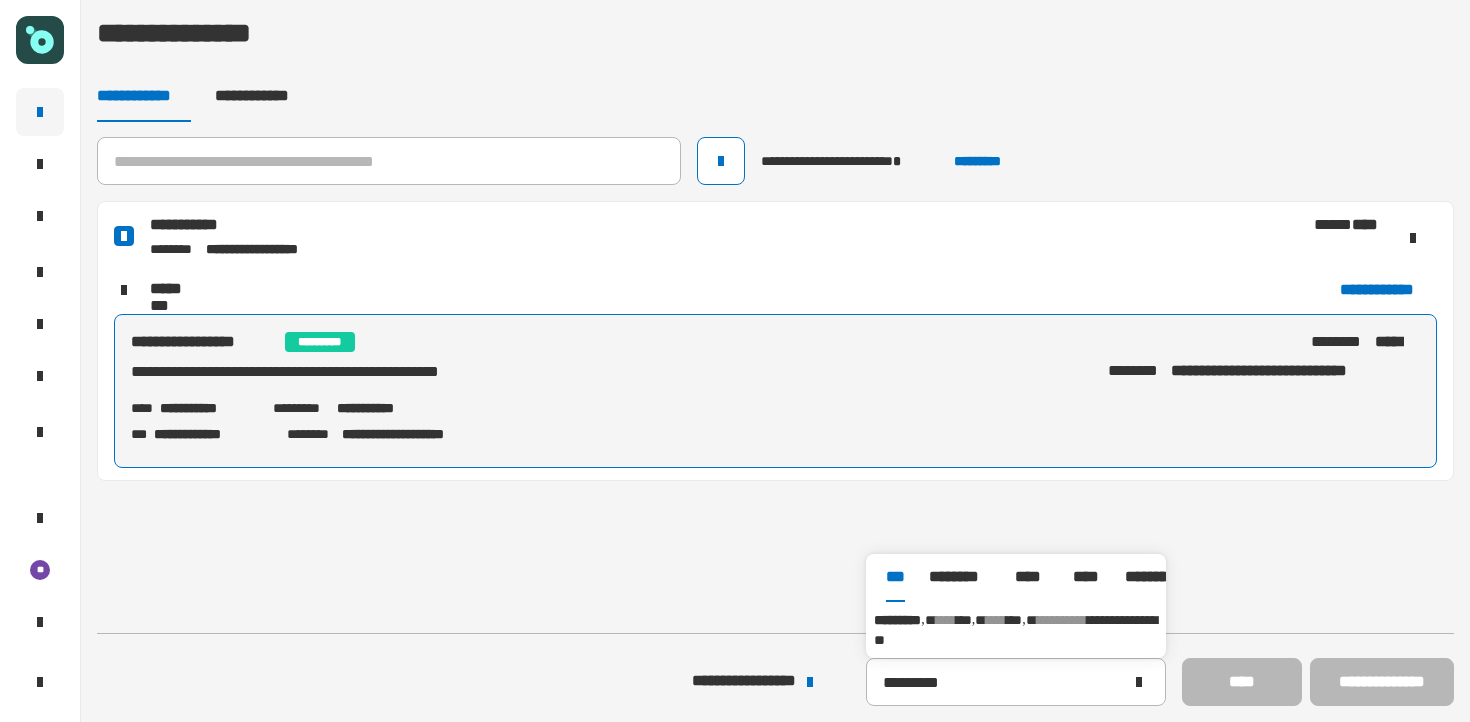click on "**********" at bounding box center (1015, 630) 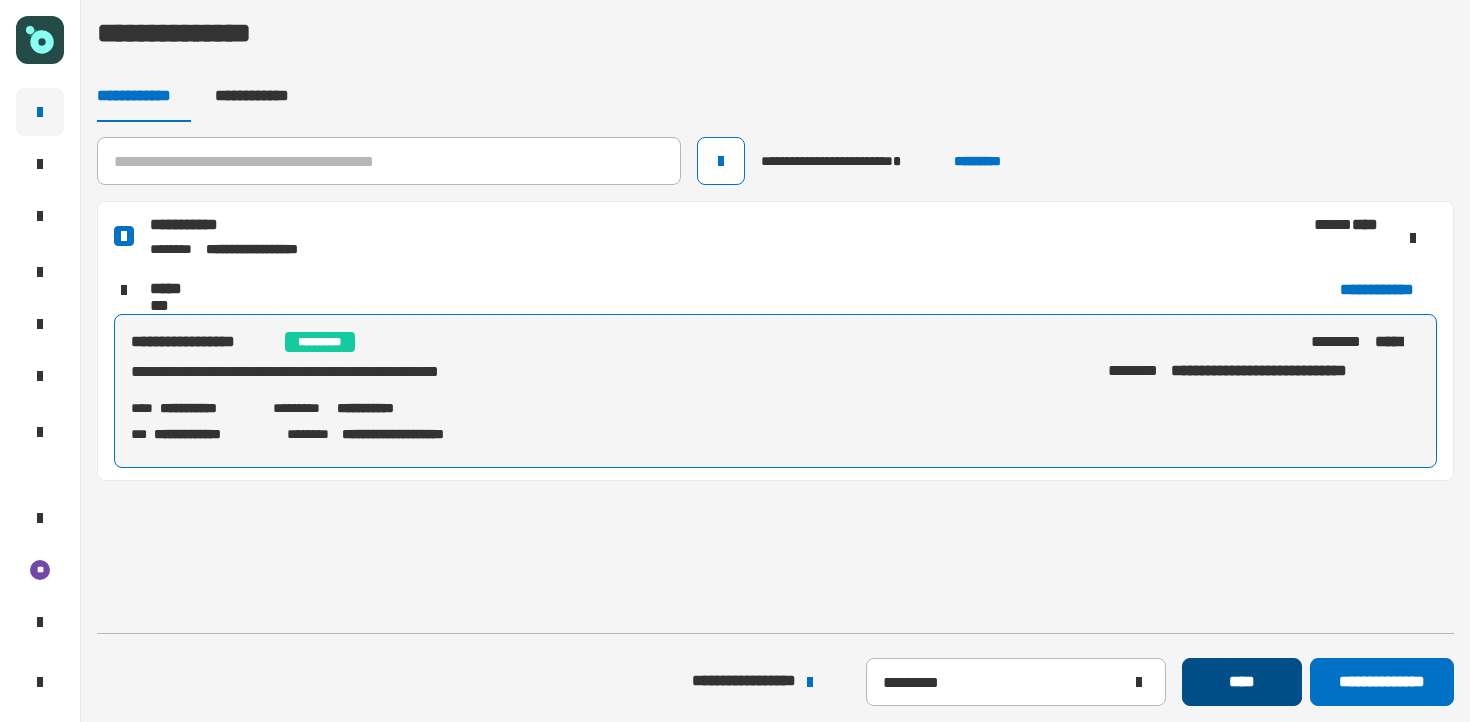 click on "****" 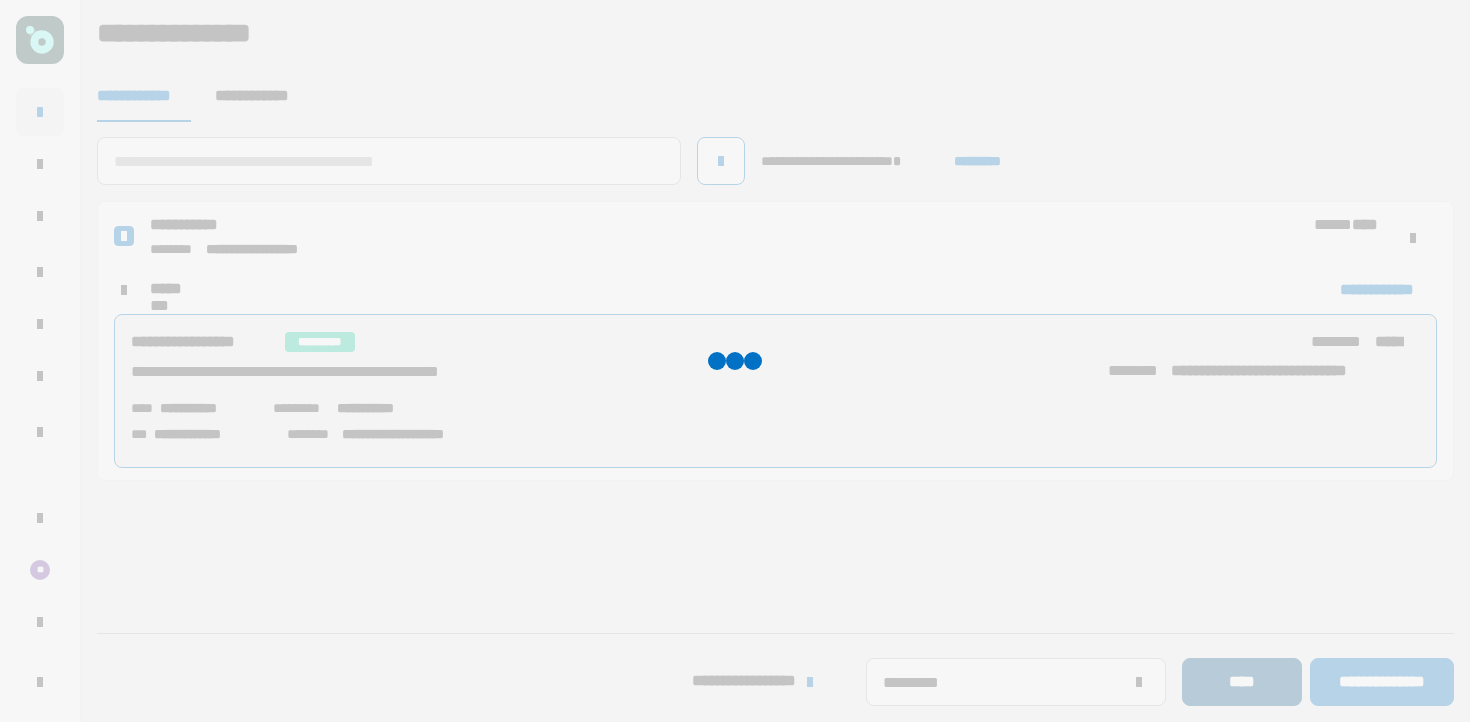 type 